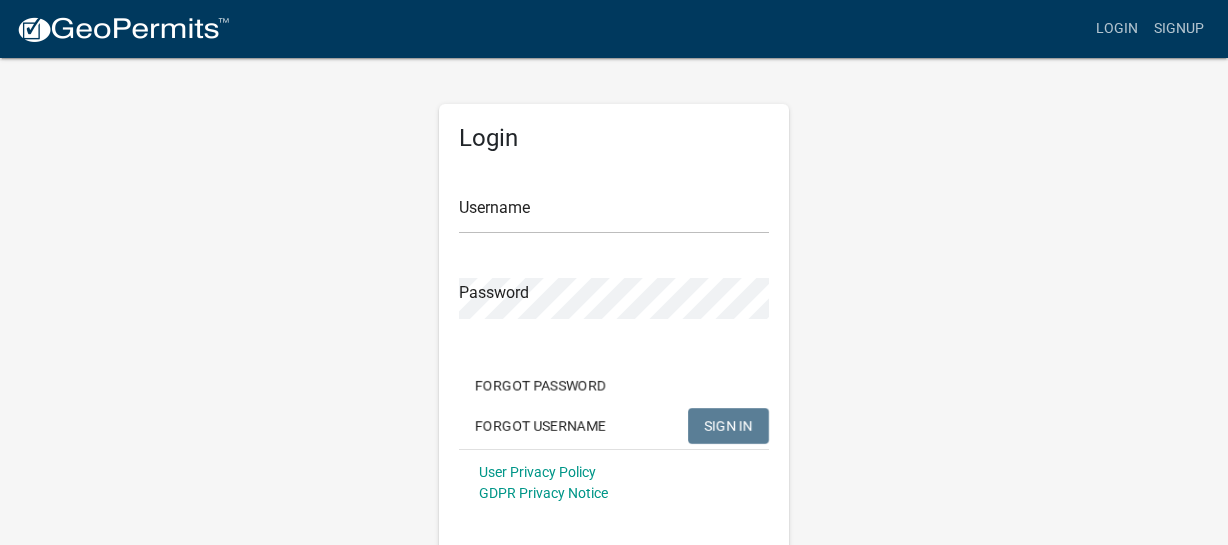 scroll, scrollTop: 0, scrollLeft: 0, axis: both 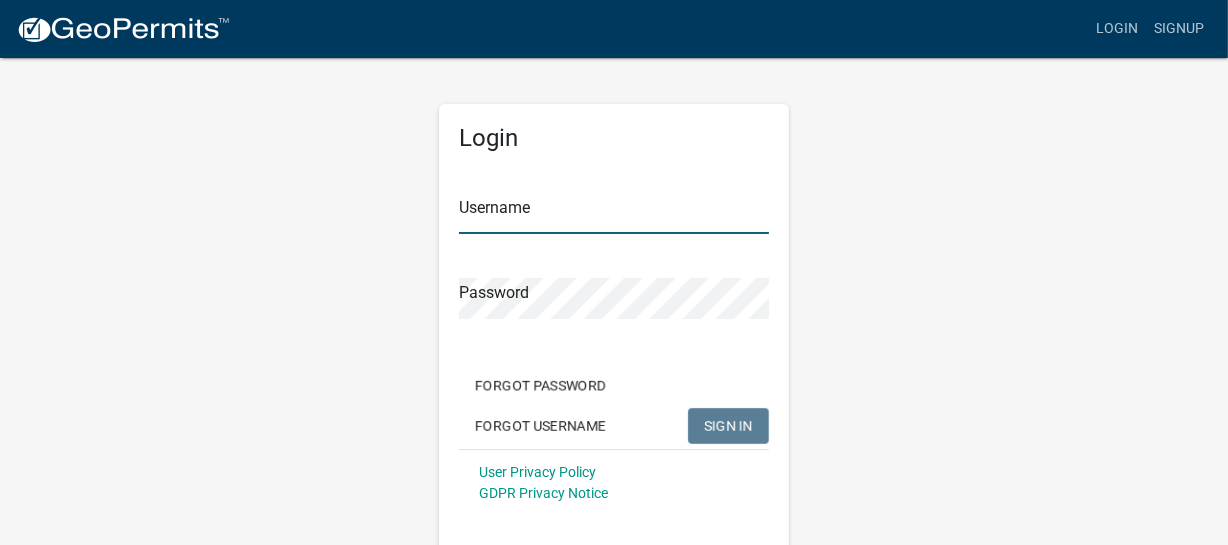 click on "Username" at bounding box center (614, 213) 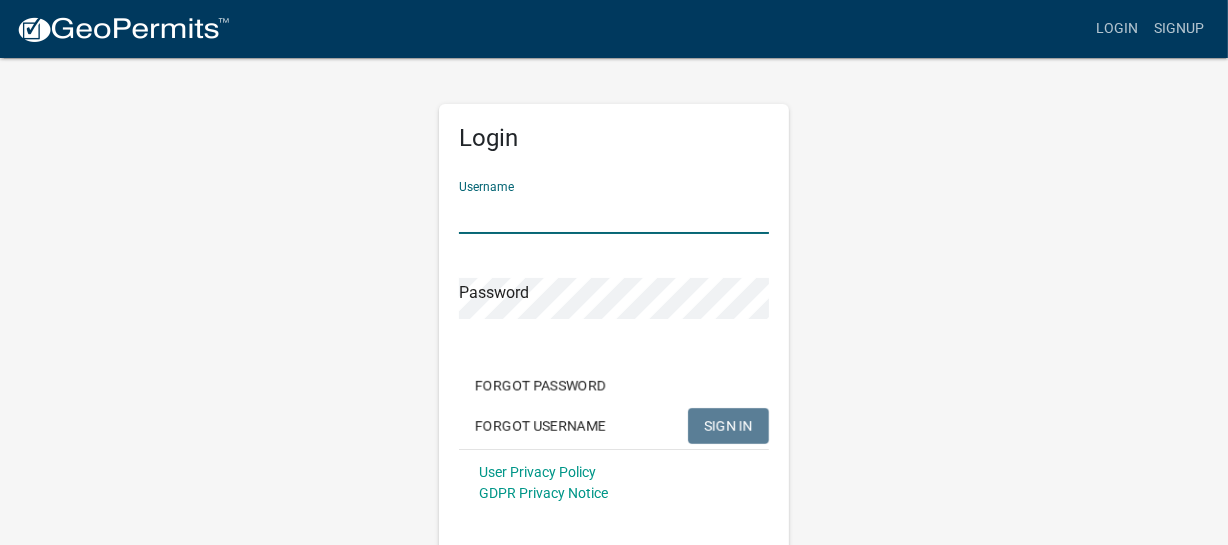 type on "KStocking" 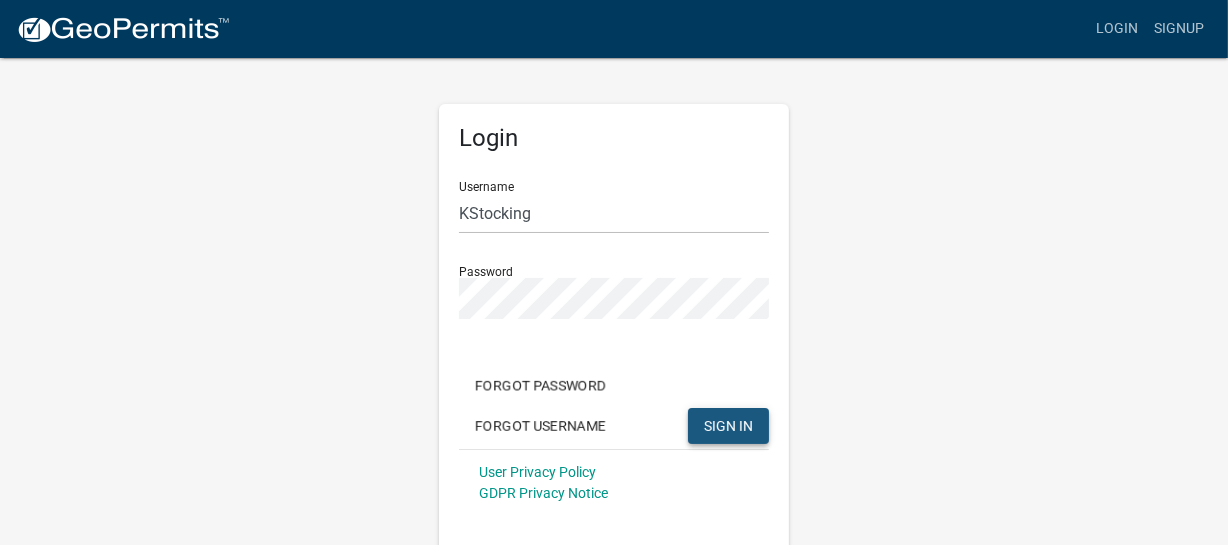 click on "SIGN IN" 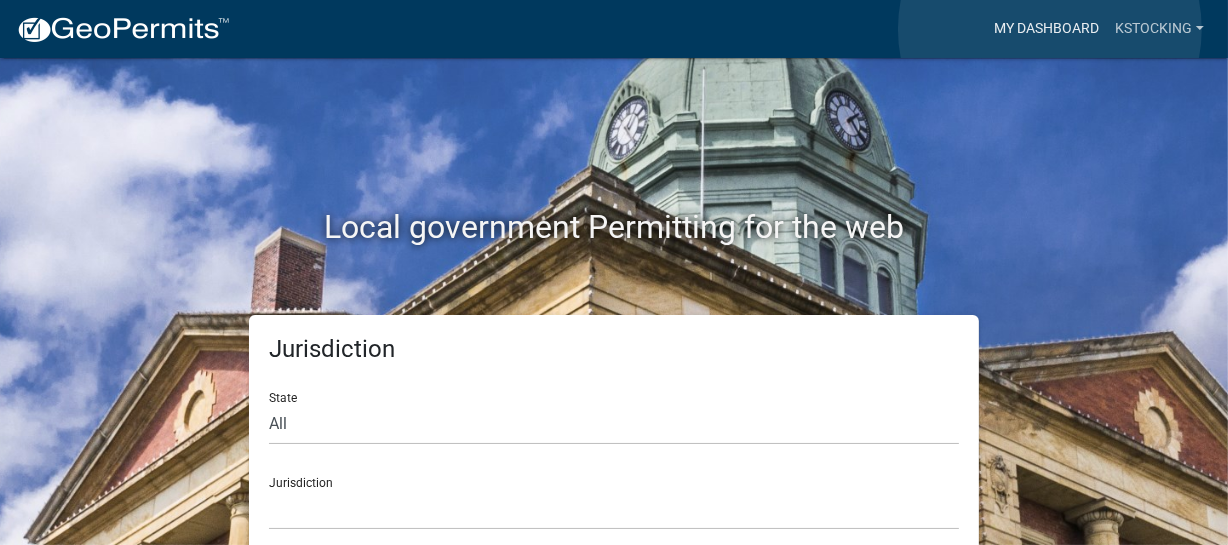 click on "My Dashboard" at bounding box center (1046, 29) 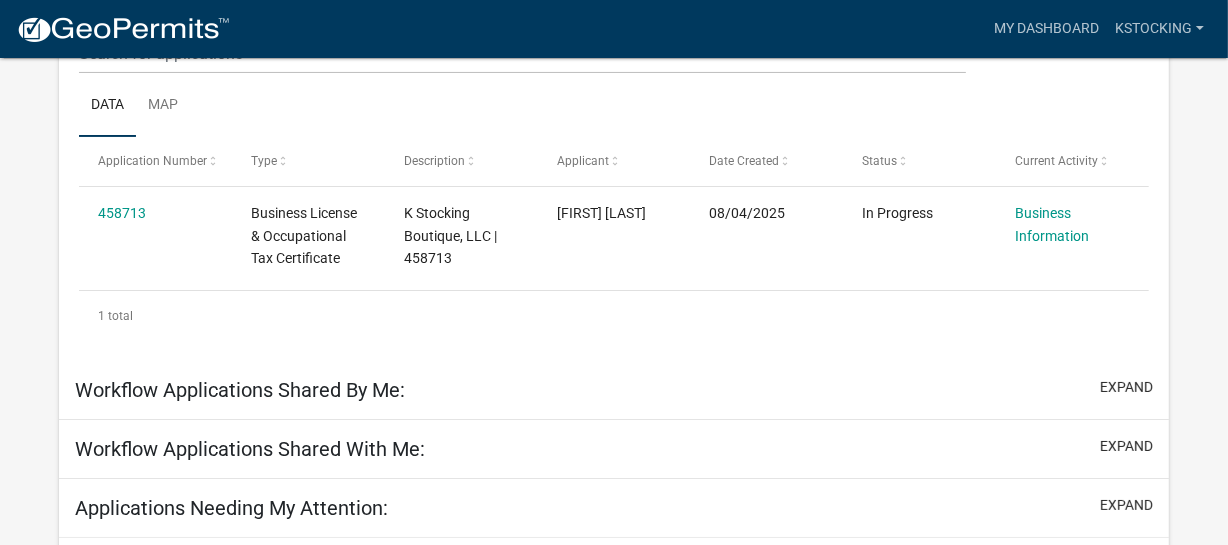 scroll, scrollTop: 346, scrollLeft: 0, axis: vertical 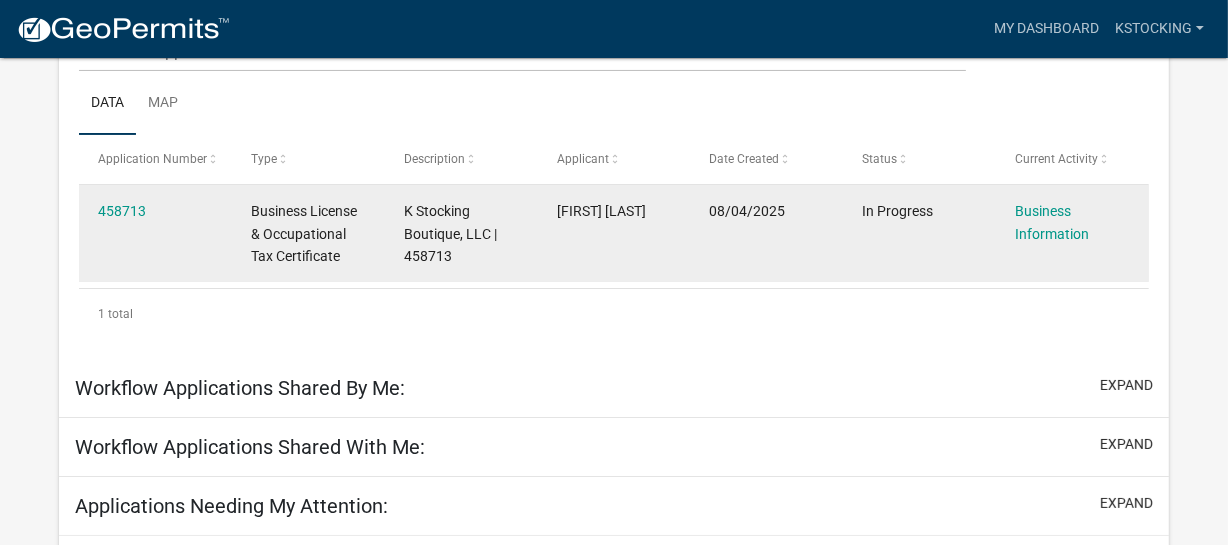 click on "In Progress" 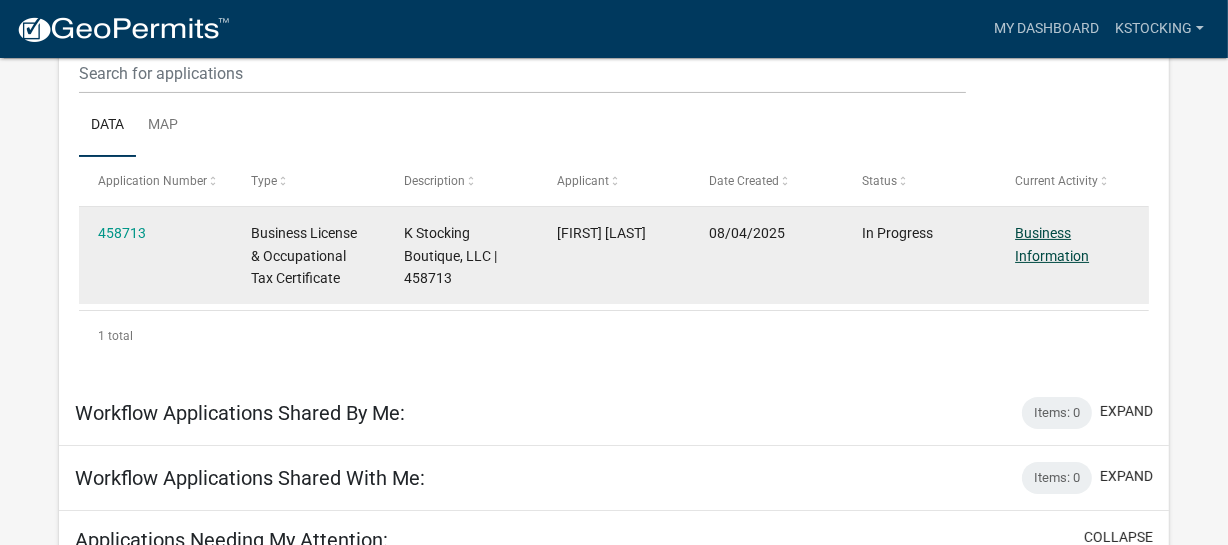 scroll, scrollTop: 288, scrollLeft: 0, axis: vertical 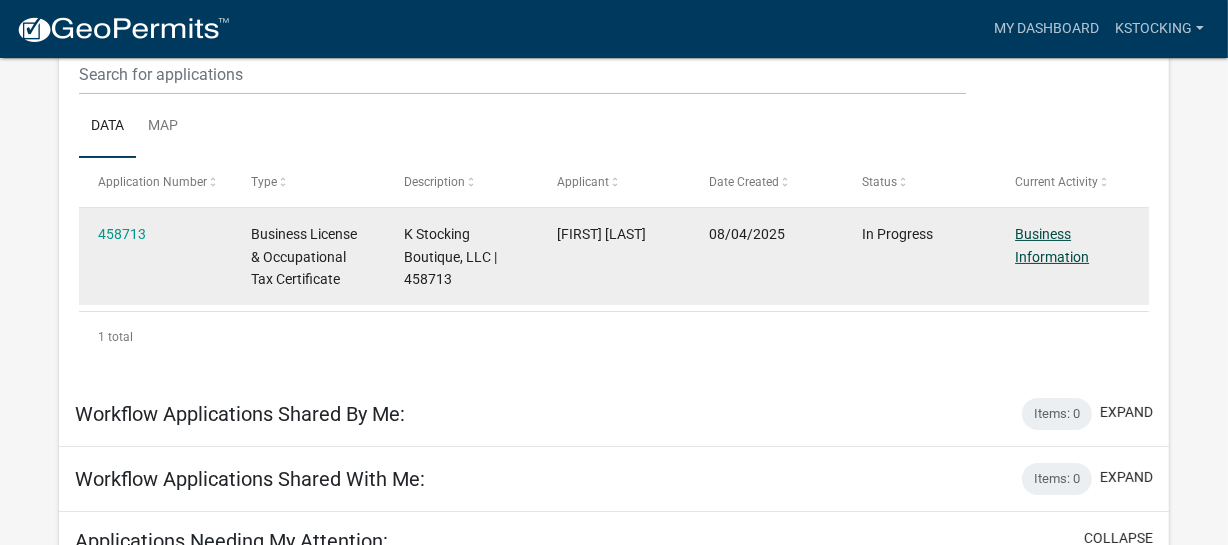 click on "Business Information" 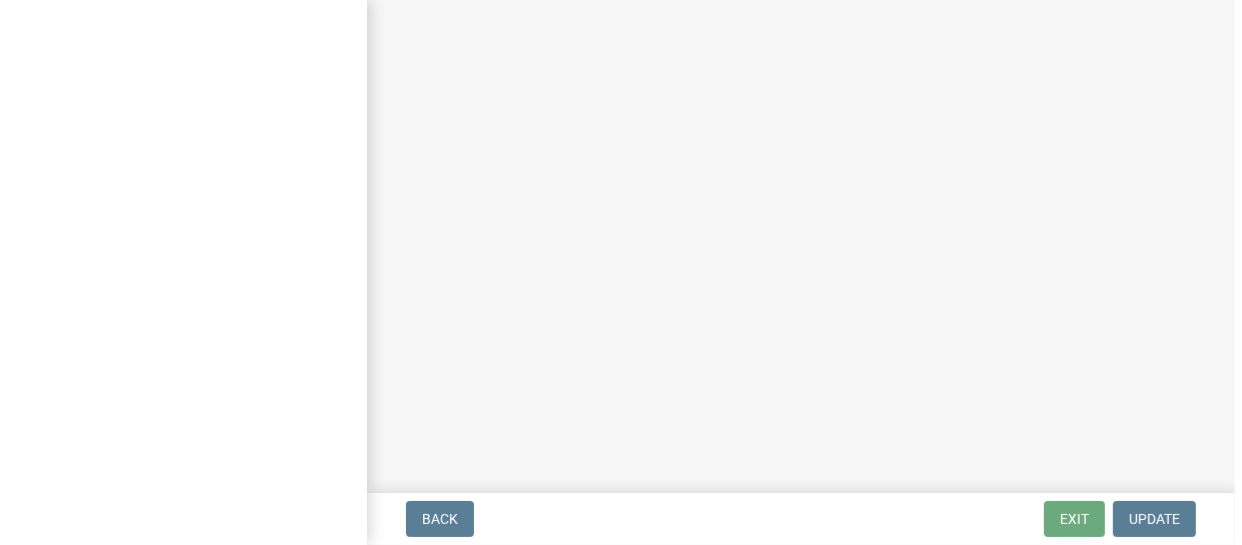 scroll, scrollTop: 0, scrollLeft: 0, axis: both 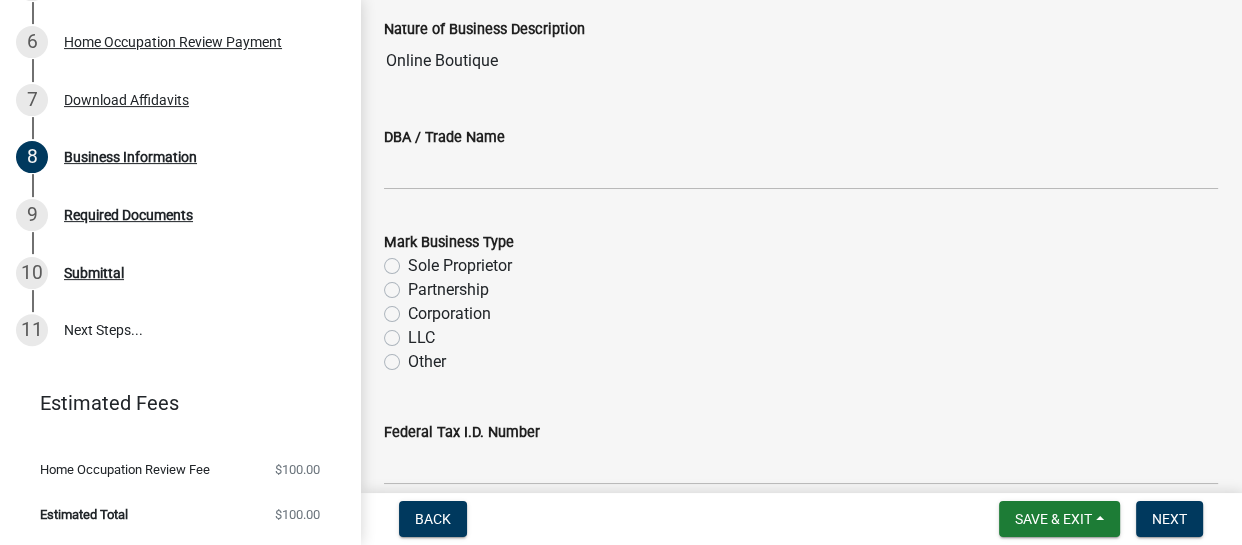 click on "LLC" 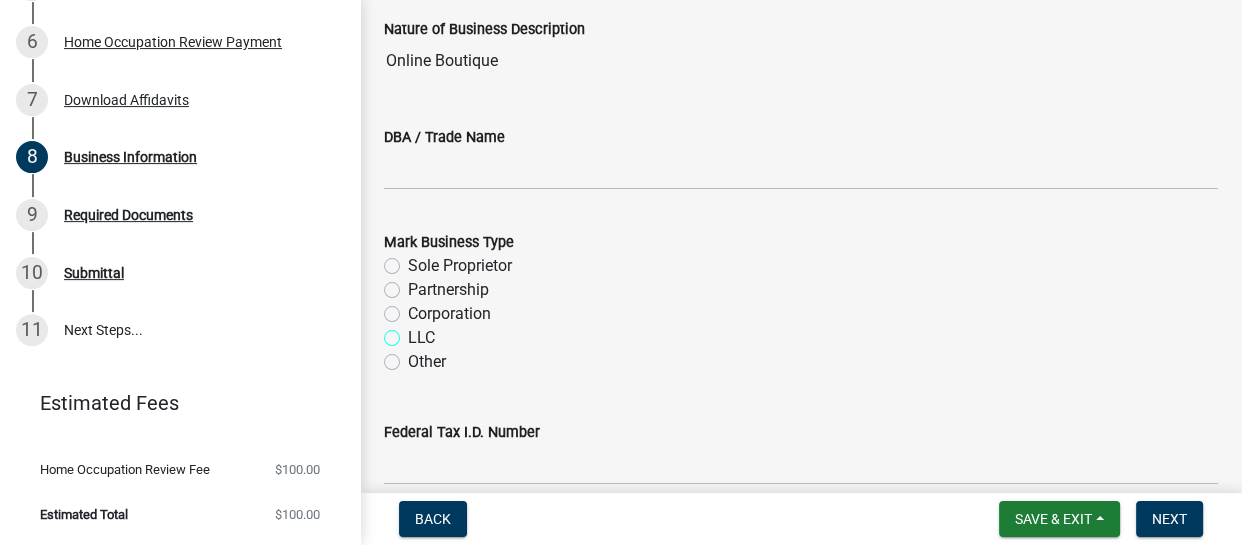 click on "LLC" at bounding box center [414, 332] 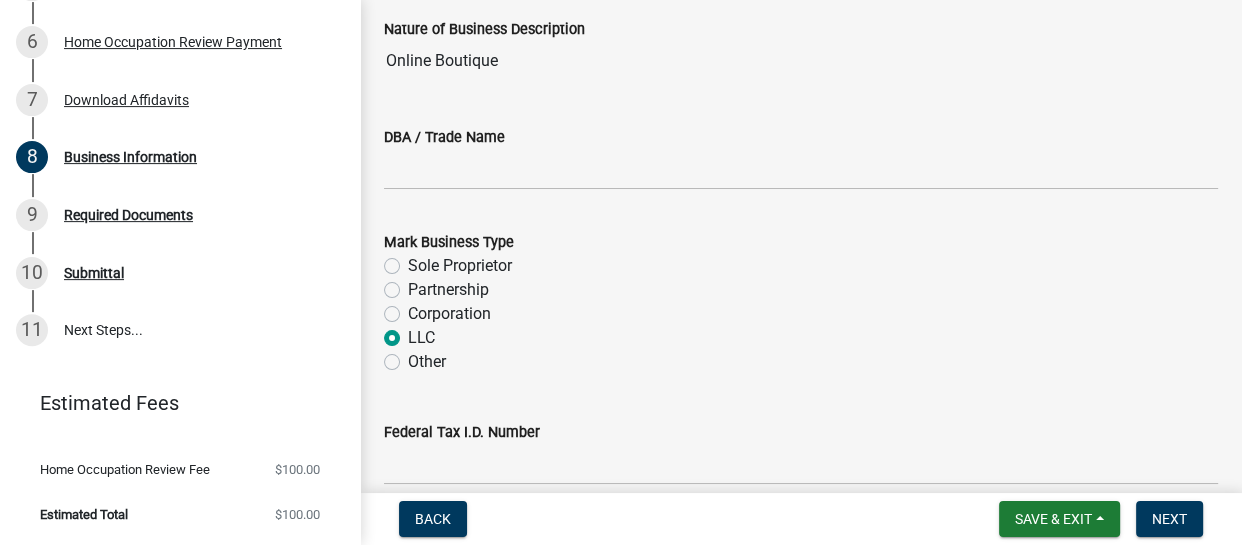 radio on "true" 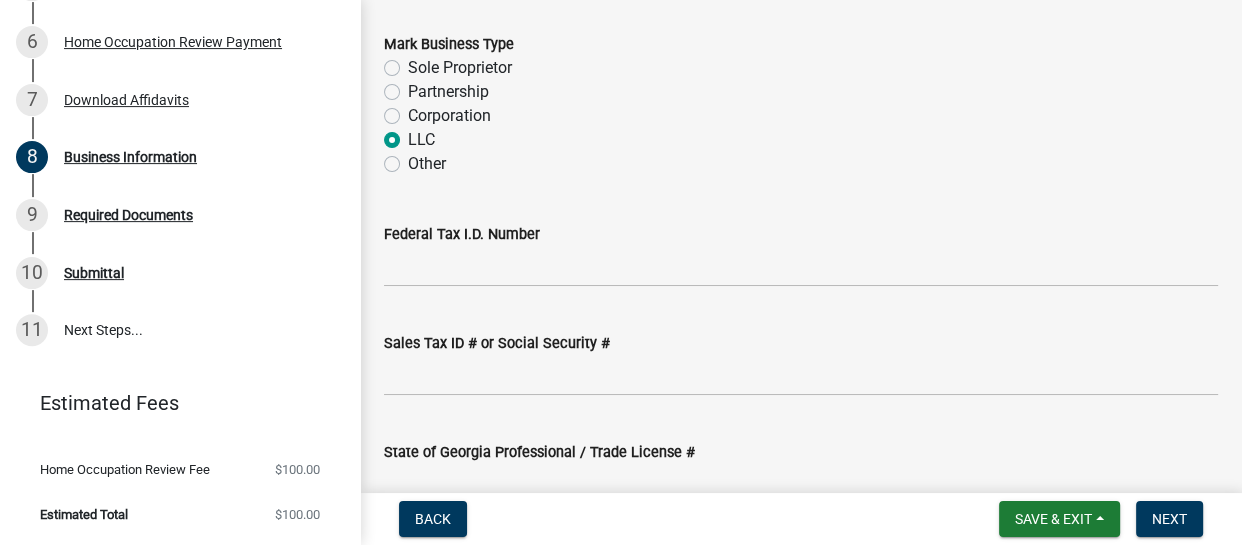 scroll, scrollTop: 430, scrollLeft: 0, axis: vertical 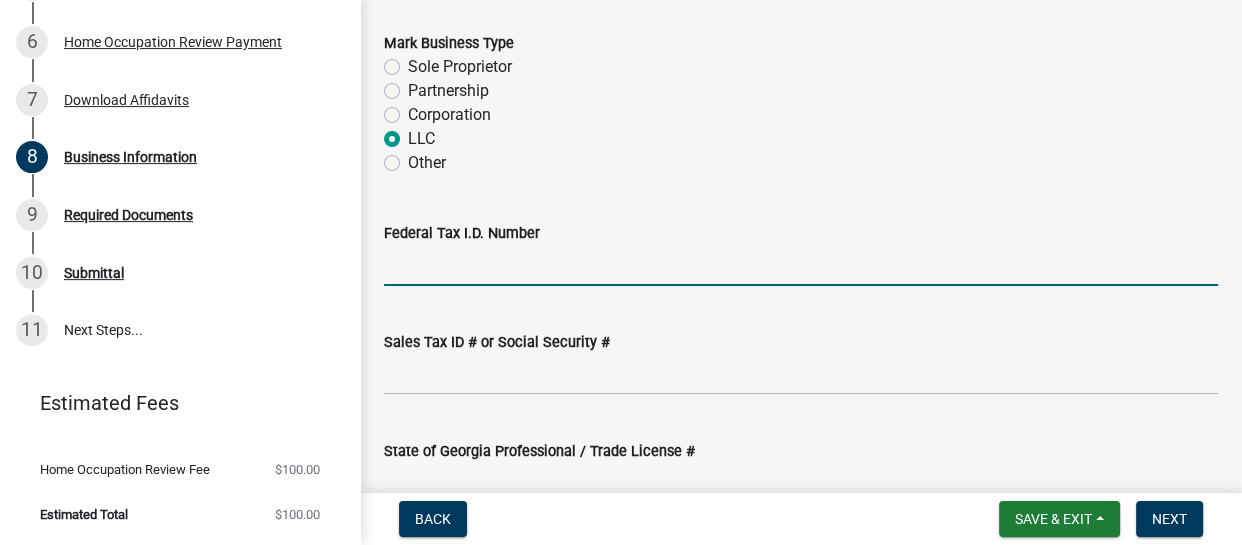 click on "Federal Tax I.D. Number" at bounding box center [801, 265] 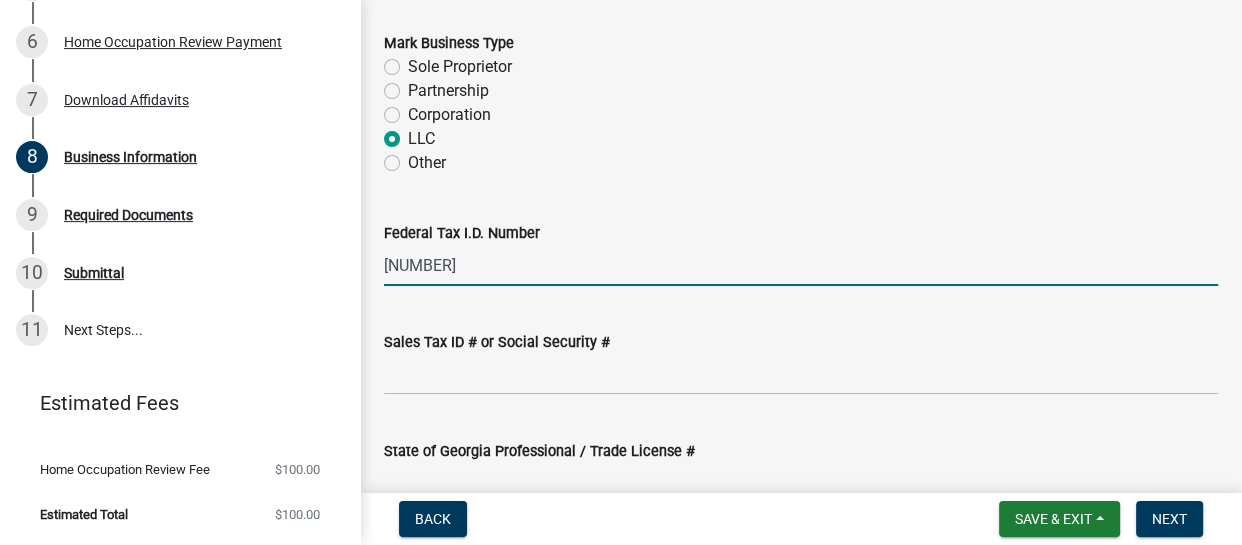type on "[NUMBER]" 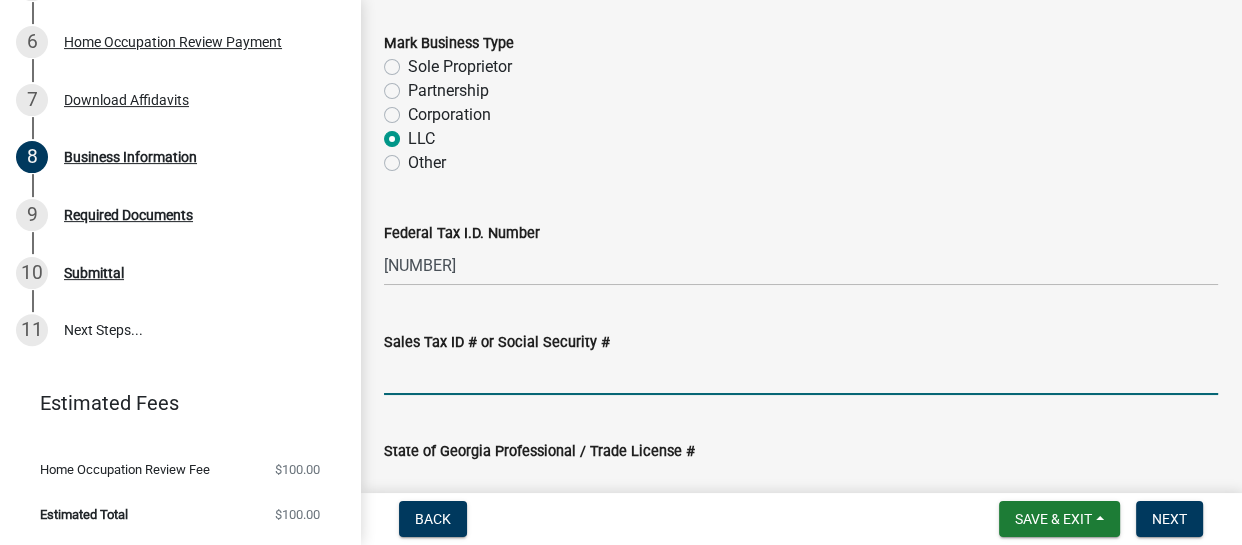 click on "Sales Tax ID # or Social Security #" at bounding box center [801, 374] 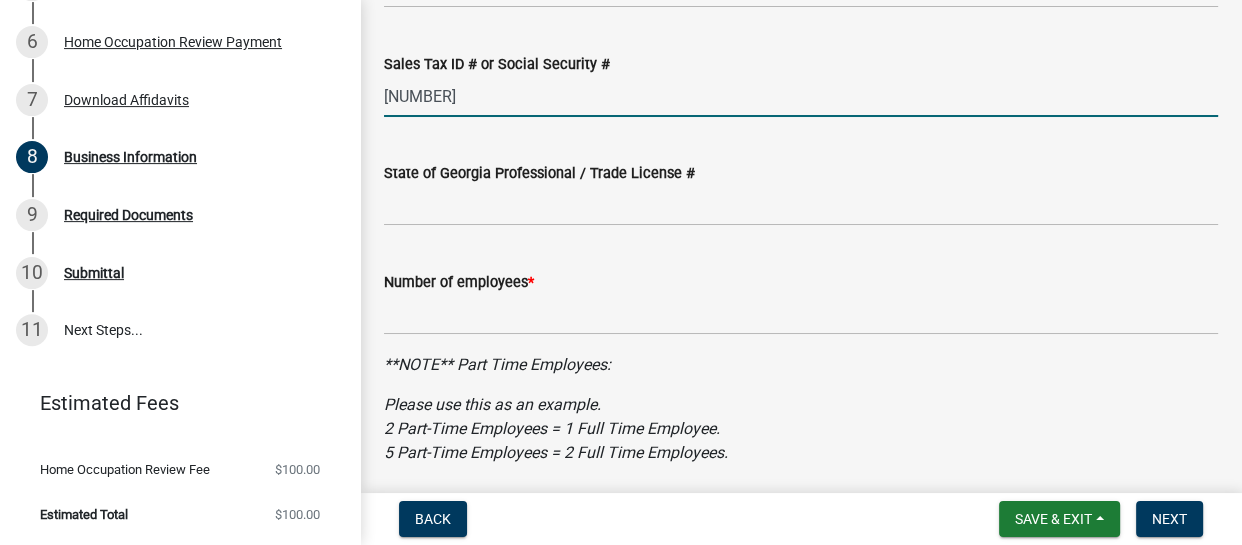 scroll, scrollTop: 709, scrollLeft: 0, axis: vertical 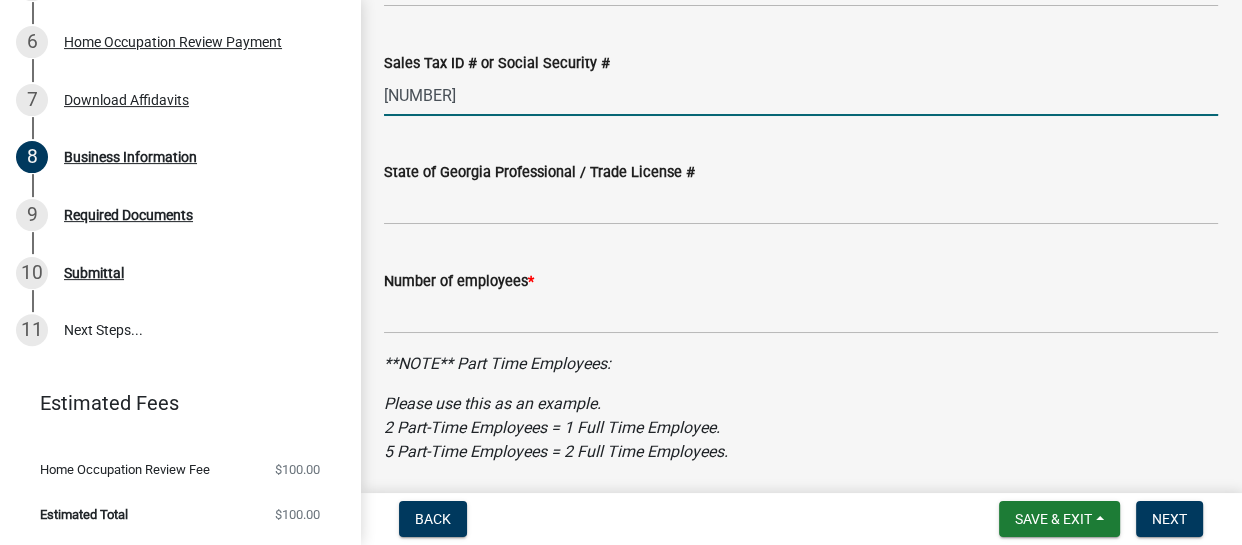 type on "[NUMBER]" 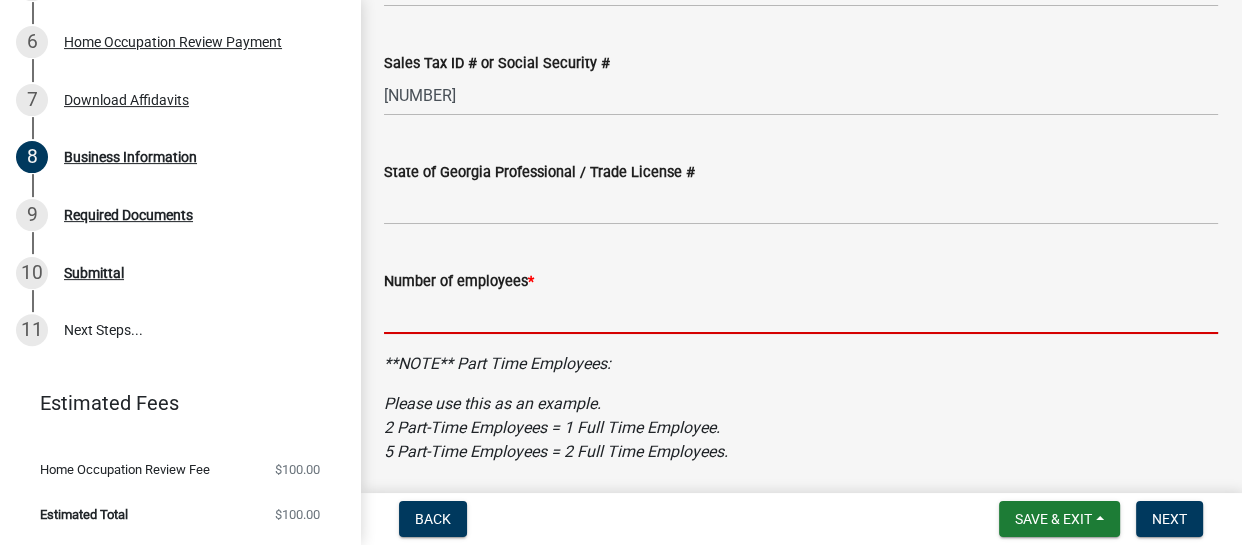 click 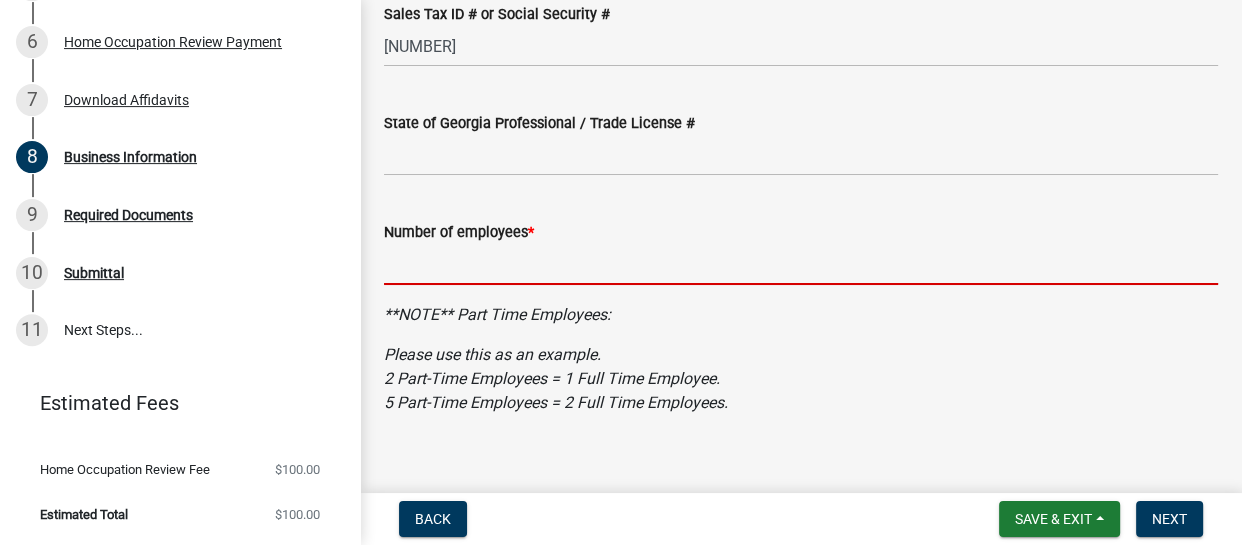 scroll, scrollTop: 761, scrollLeft: 0, axis: vertical 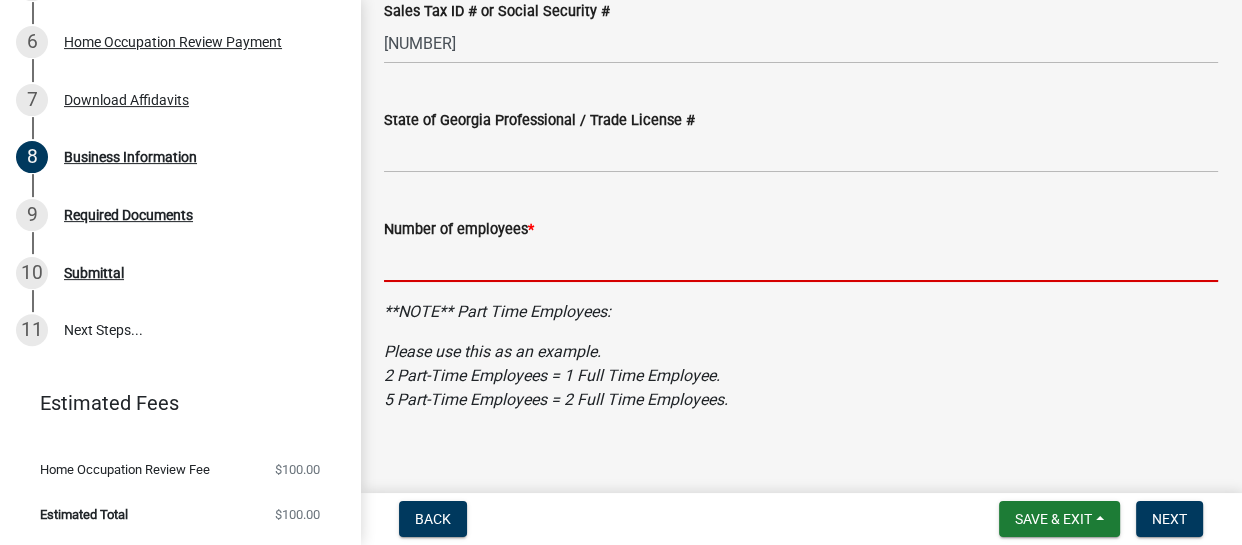 click 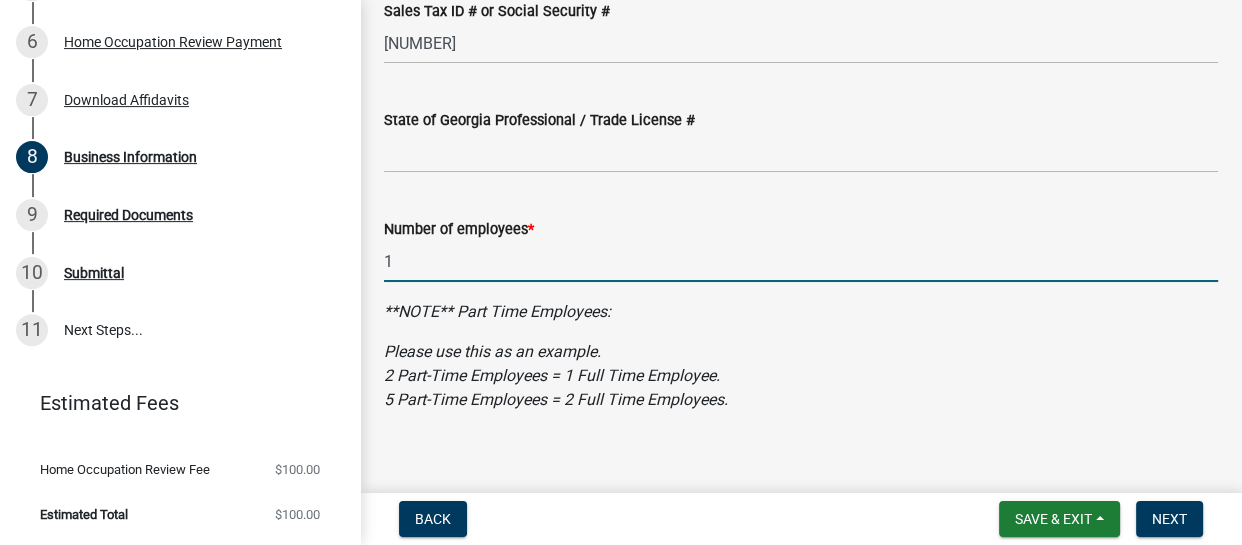 scroll, scrollTop: 781, scrollLeft: 0, axis: vertical 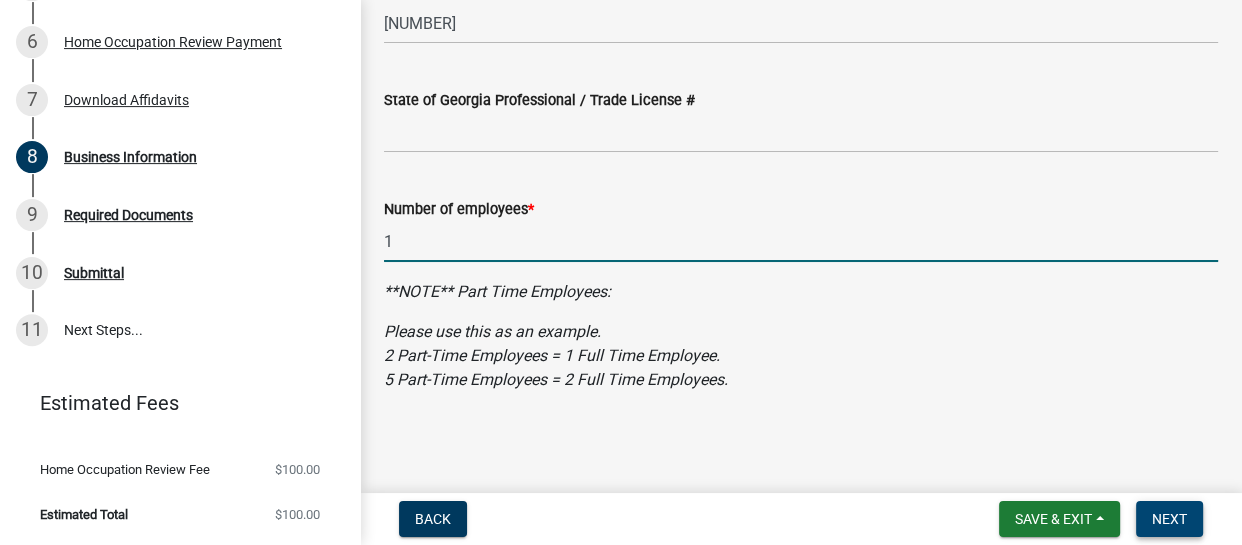 type on "1" 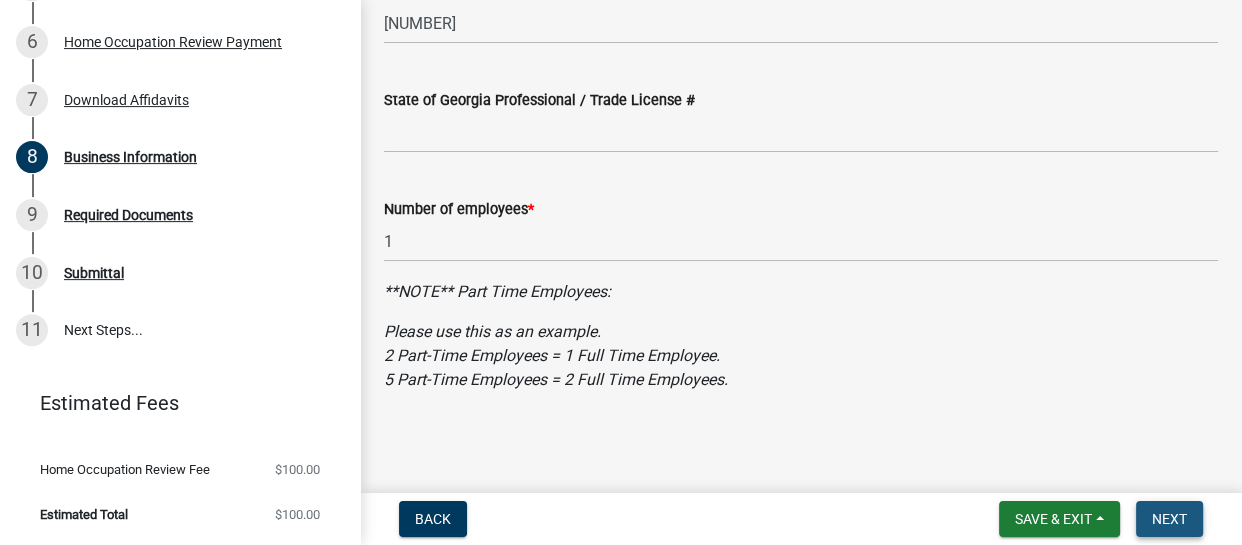 click on "Next" at bounding box center (1169, 519) 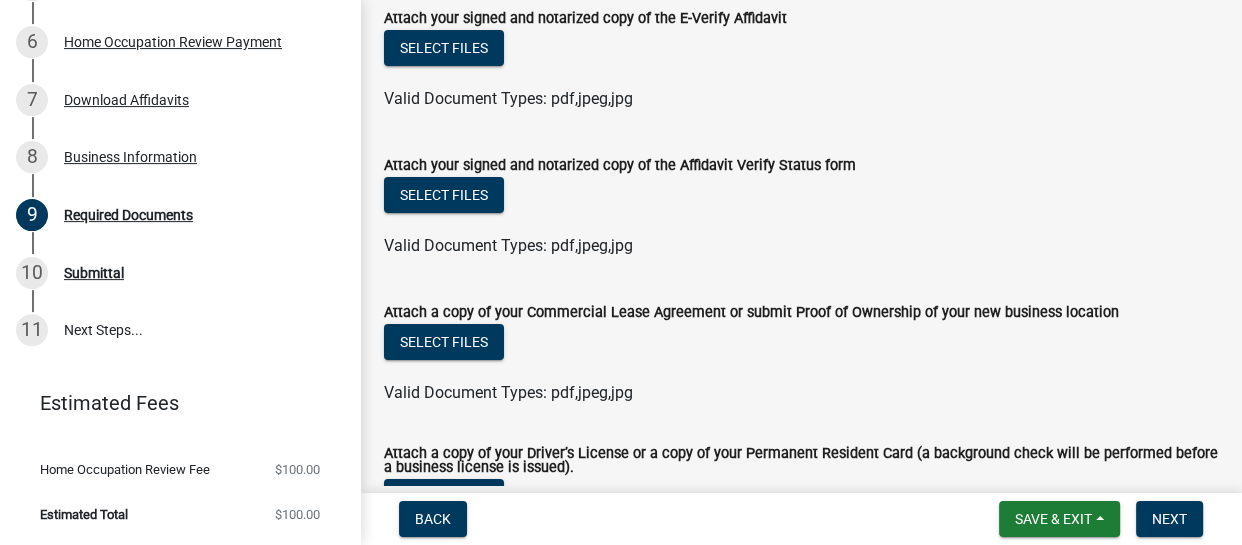 scroll, scrollTop: 246, scrollLeft: 0, axis: vertical 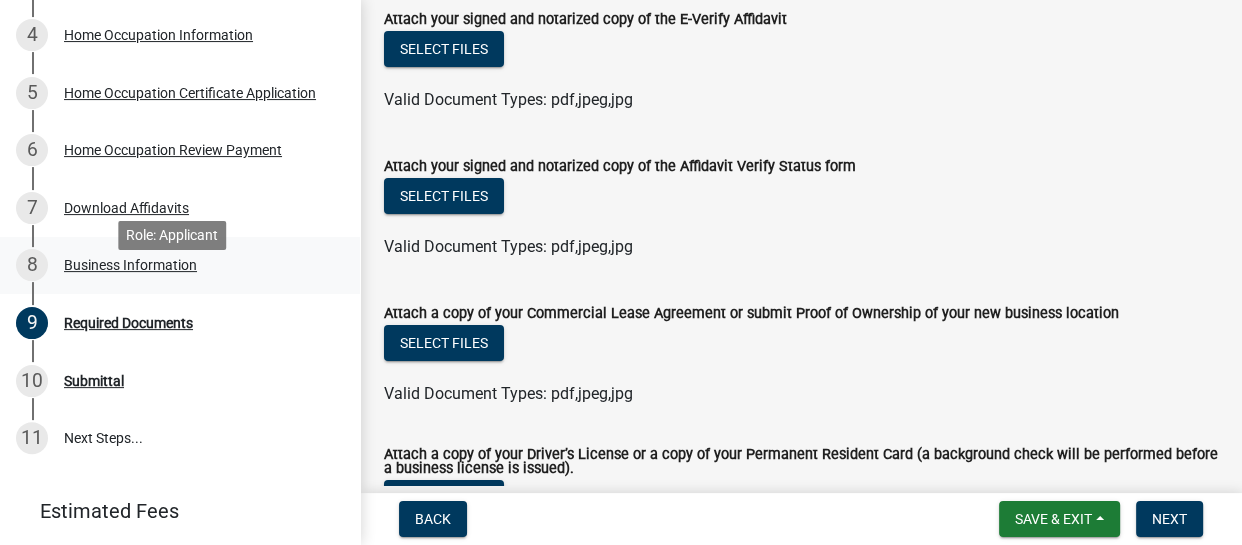 click on "Business Information" at bounding box center (130, 265) 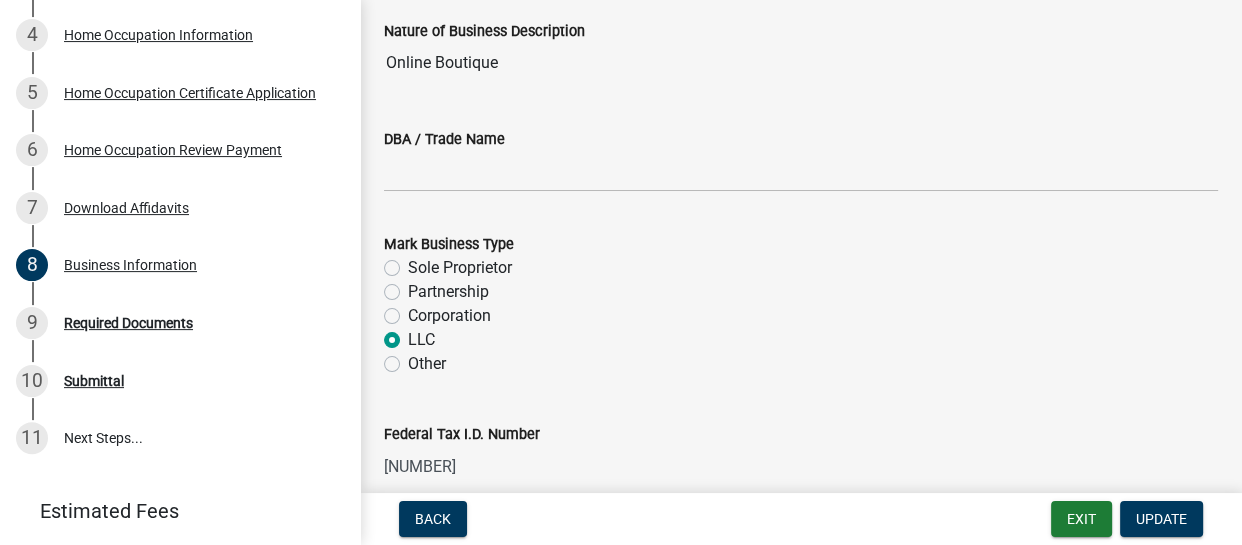 scroll, scrollTop: 230, scrollLeft: 0, axis: vertical 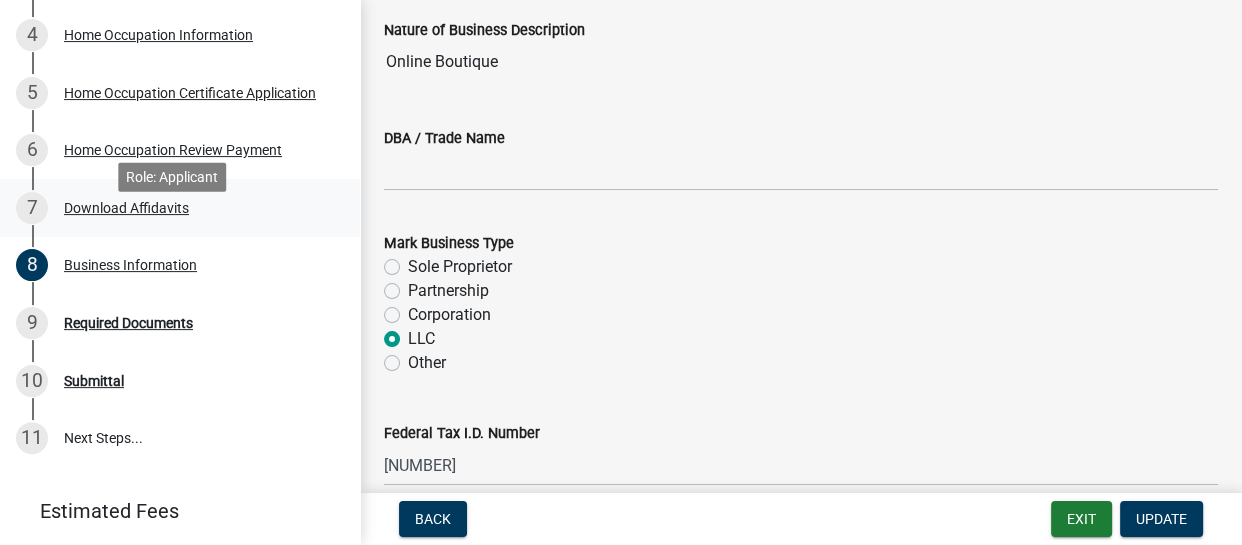 click on "Download Affidavits" at bounding box center (126, 208) 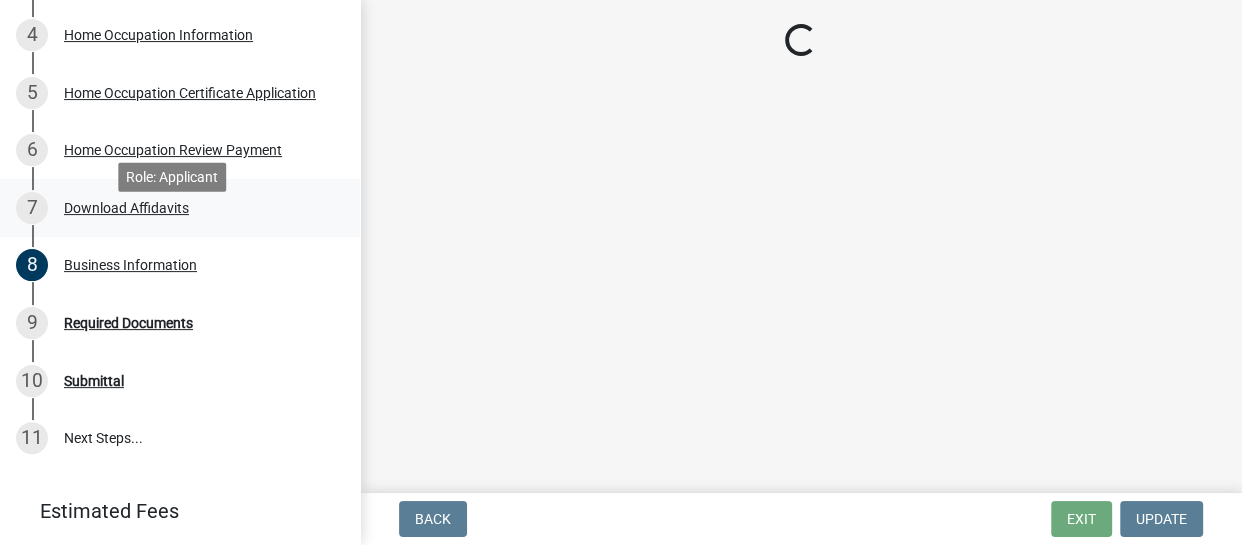 scroll, scrollTop: 0, scrollLeft: 0, axis: both 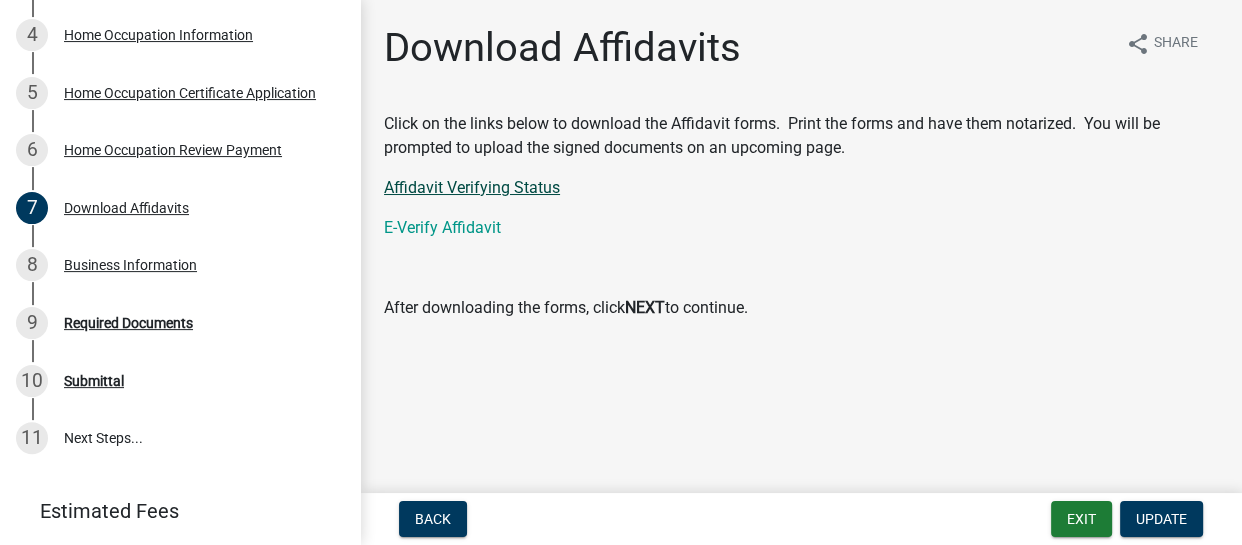 click on "Affidavit Verifying Status" 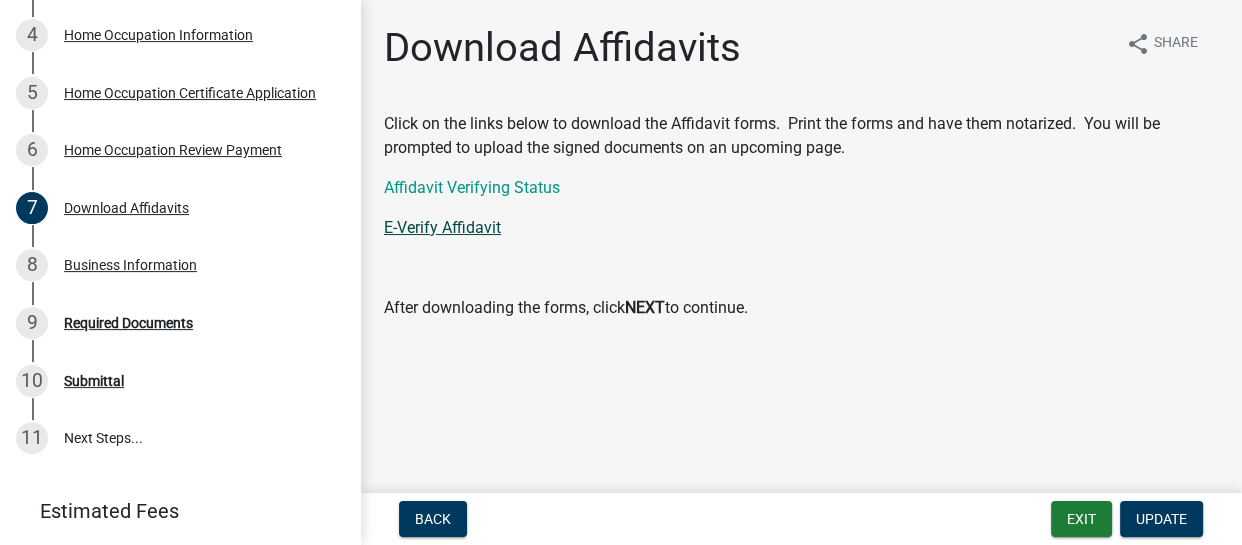 click on "E-Verify Affidavit" 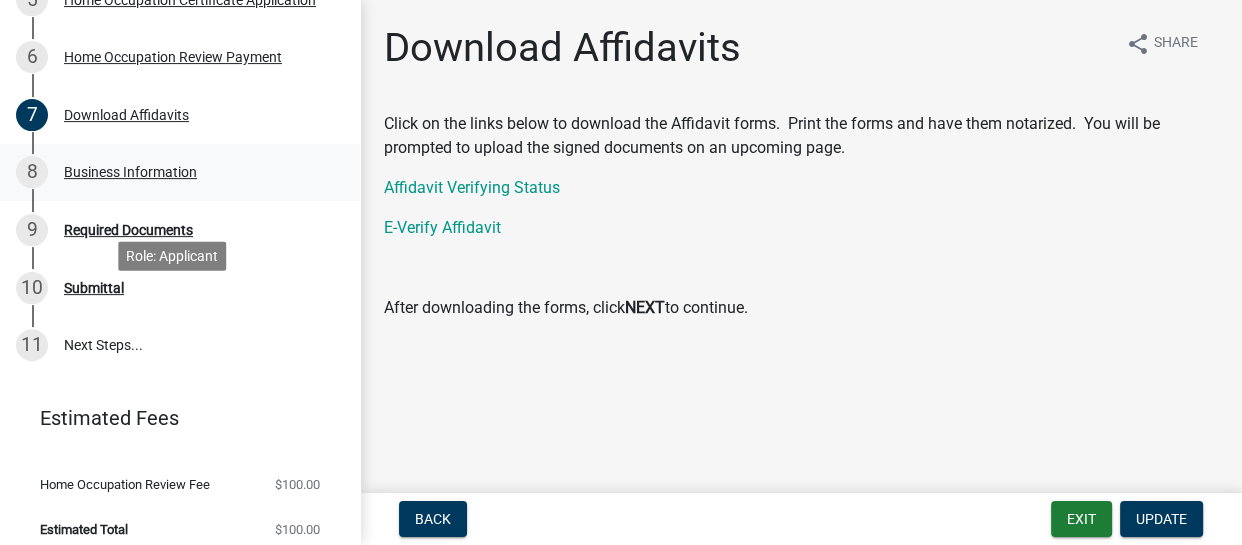 scroll, scrollTop: 530, scrollLeft: 0, axis: vertical 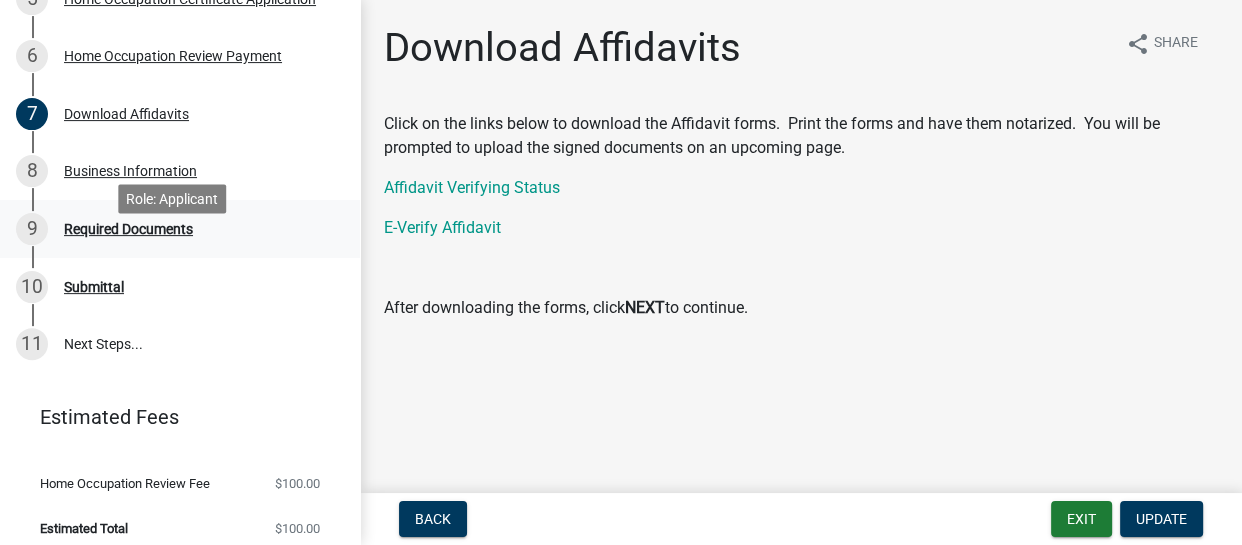 click on "Required Documents" at bounding box center [128, 229] 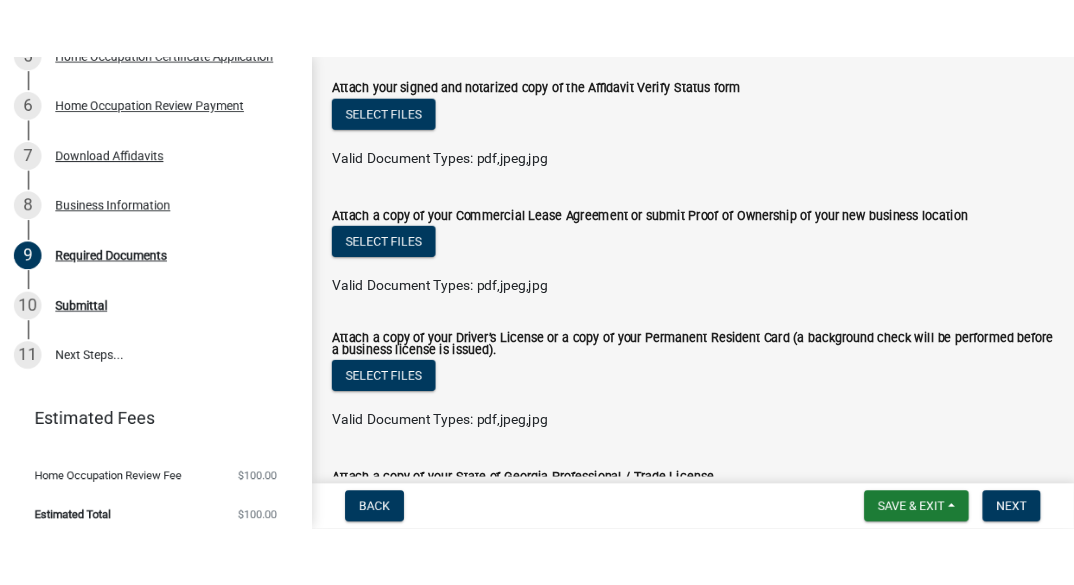 scroll, scrollTop: 375, scrollLeft: 0, axis: vertical 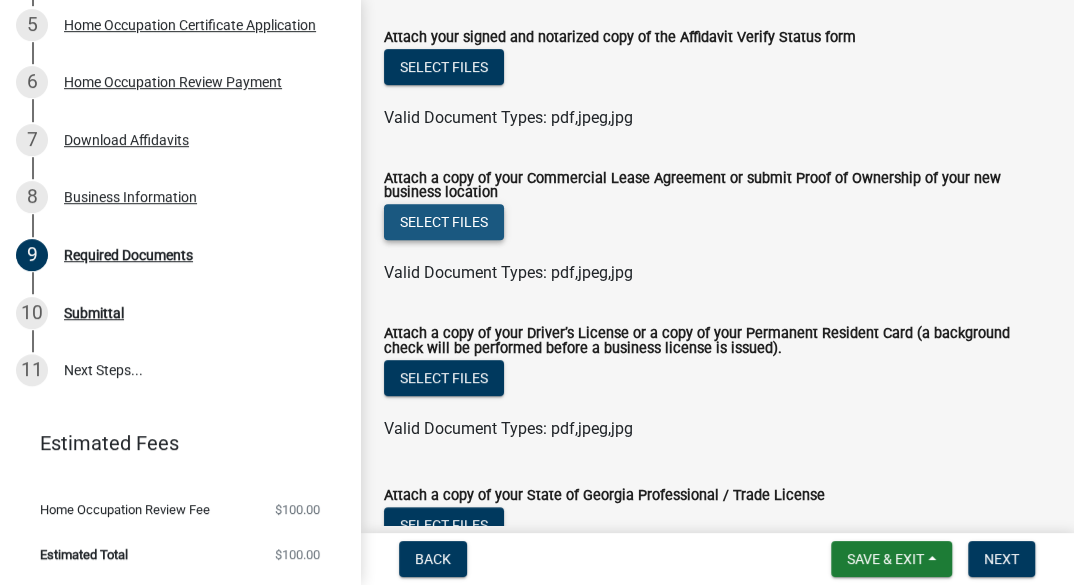 click on "Select files" 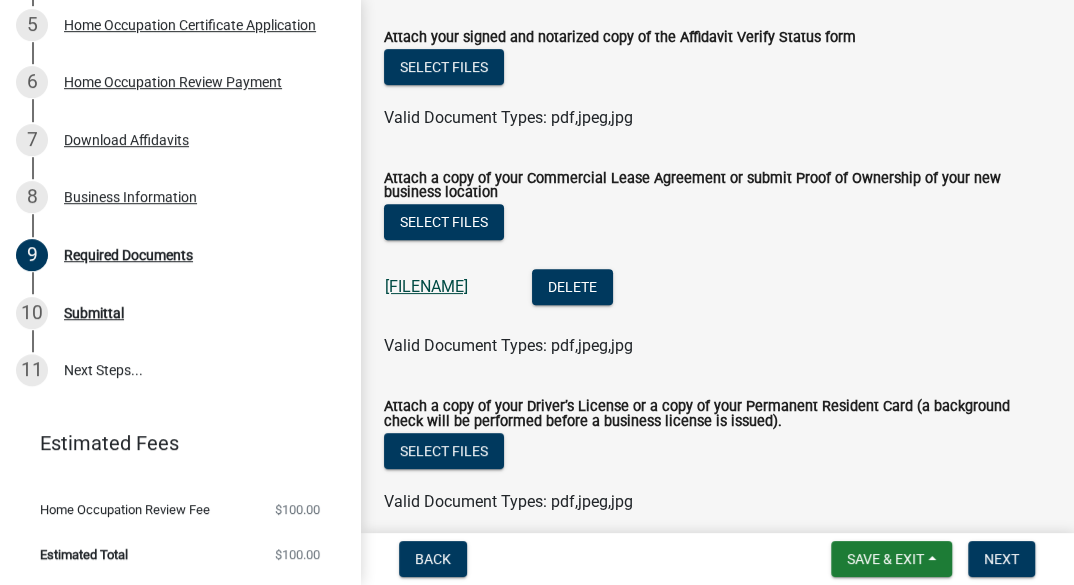 click on "[FILENAME]" 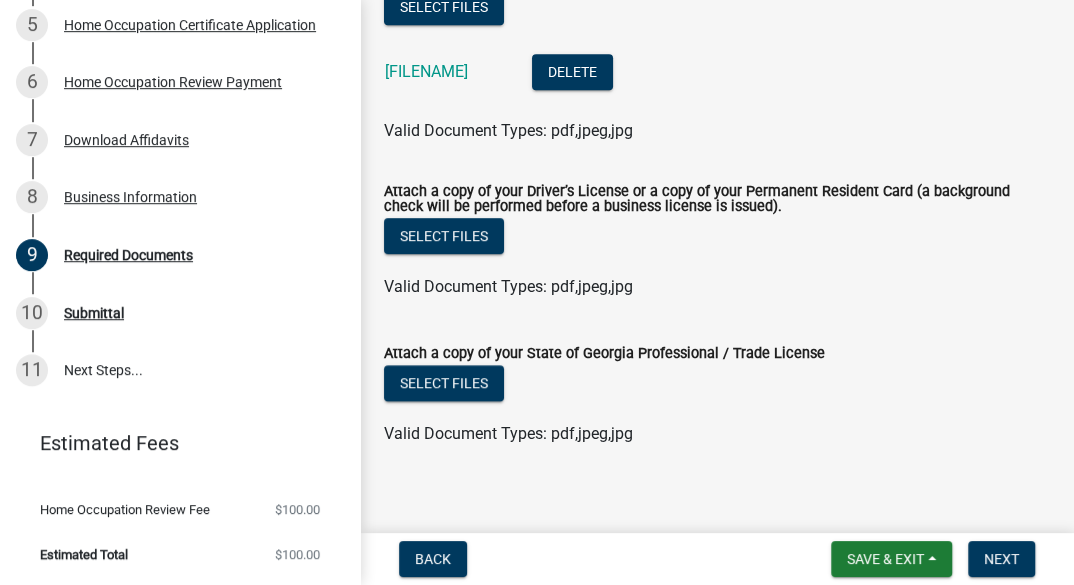 scroll, scrollTop: 594, scrollLeft: 0, axis: vertical 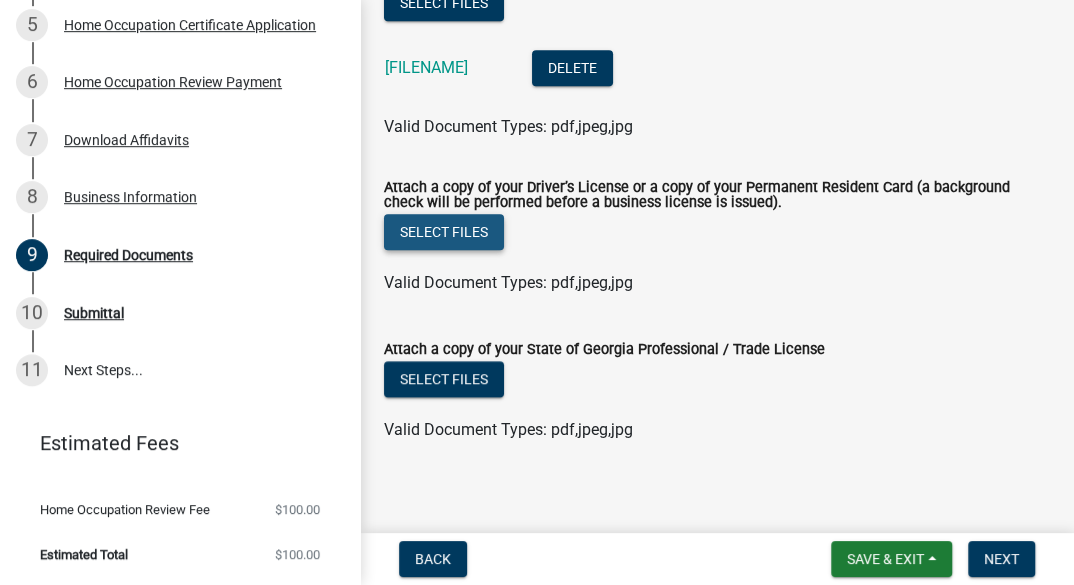 click on "Select files" 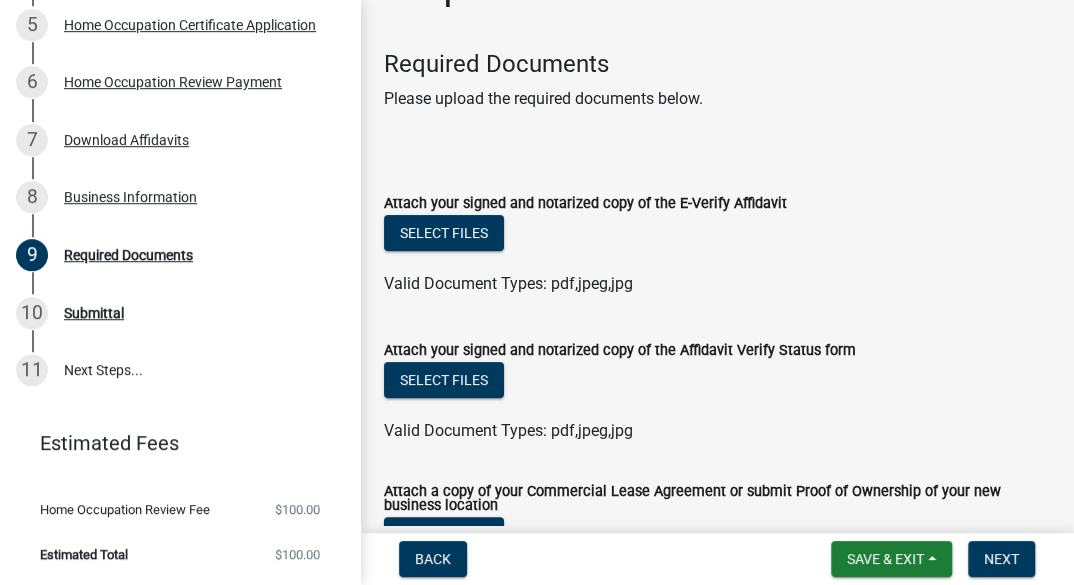 scroll, scrollTop: 0, scrollLeft: 0, axis: both 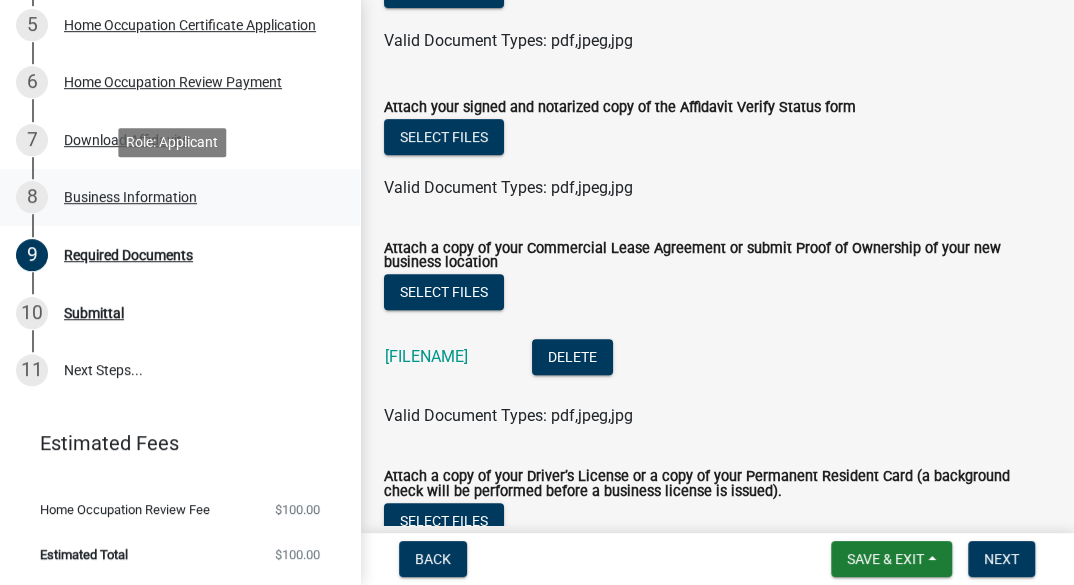 click on "Business Information" at bounding box center [130, 197] 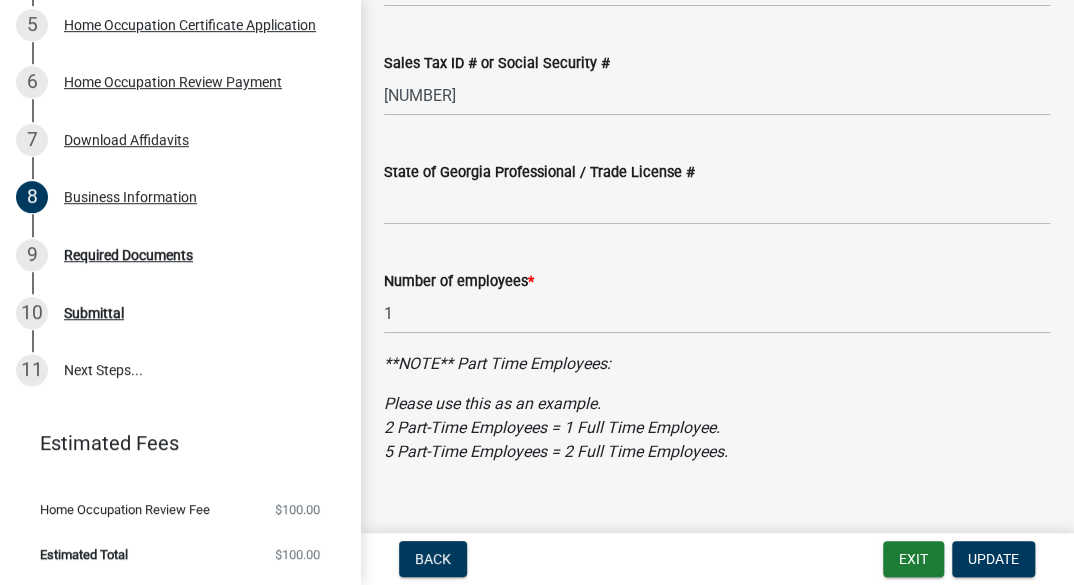 scroll, scrollTop: 710, scrollLeft: 0, axis: vertical 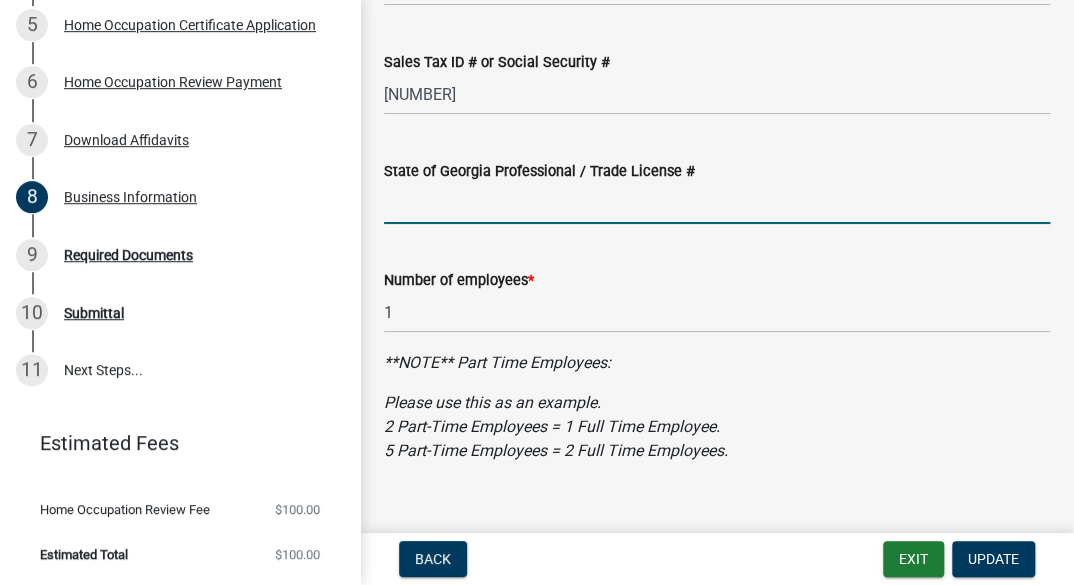 click on "State of Georgia Professional / Trade License #" at bounding box center (717, 203) 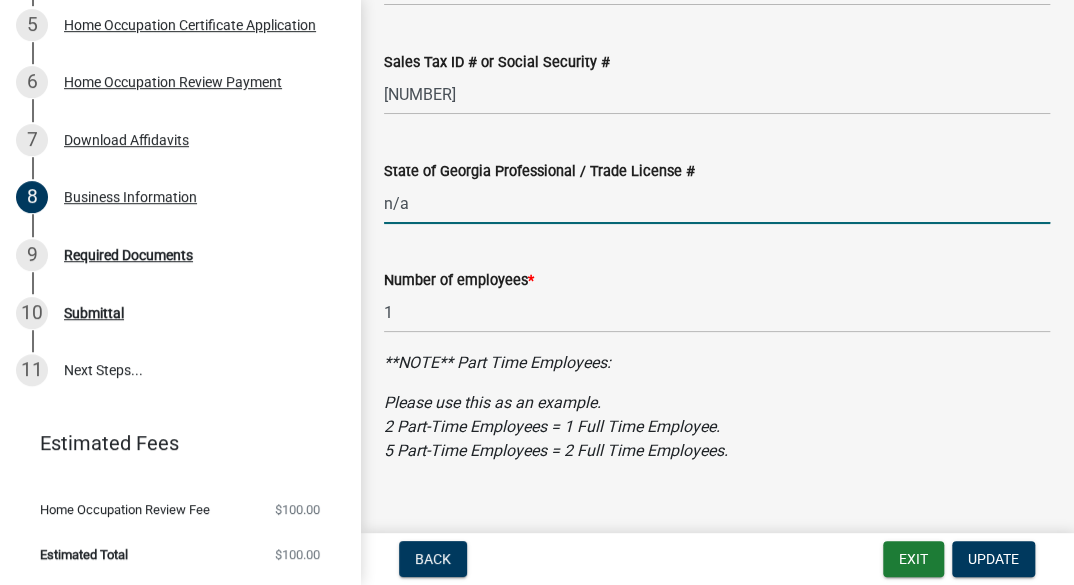type on "n/a" 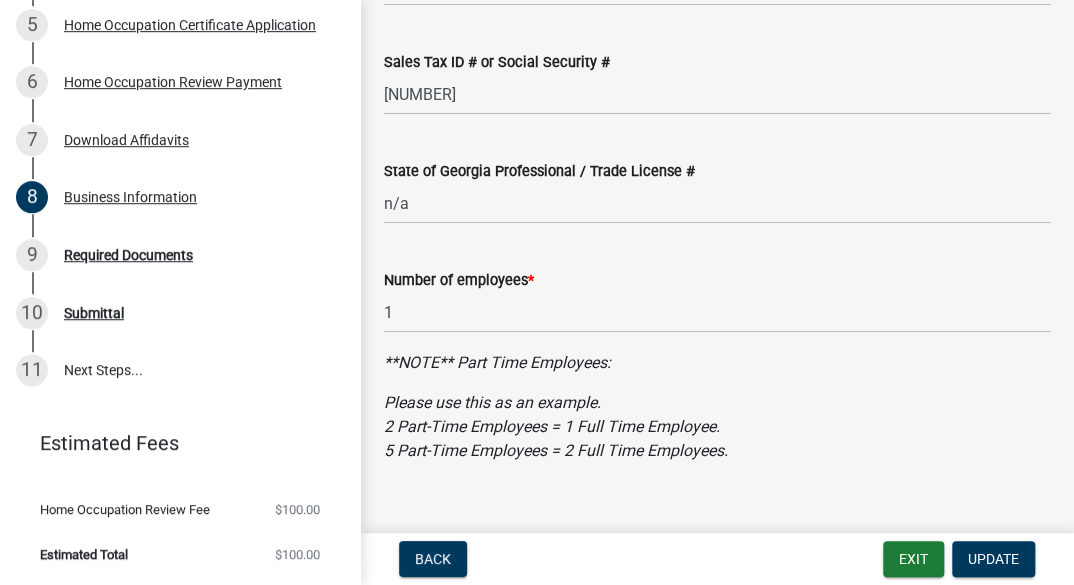 click on "Number of employees  * [NUMBER]" 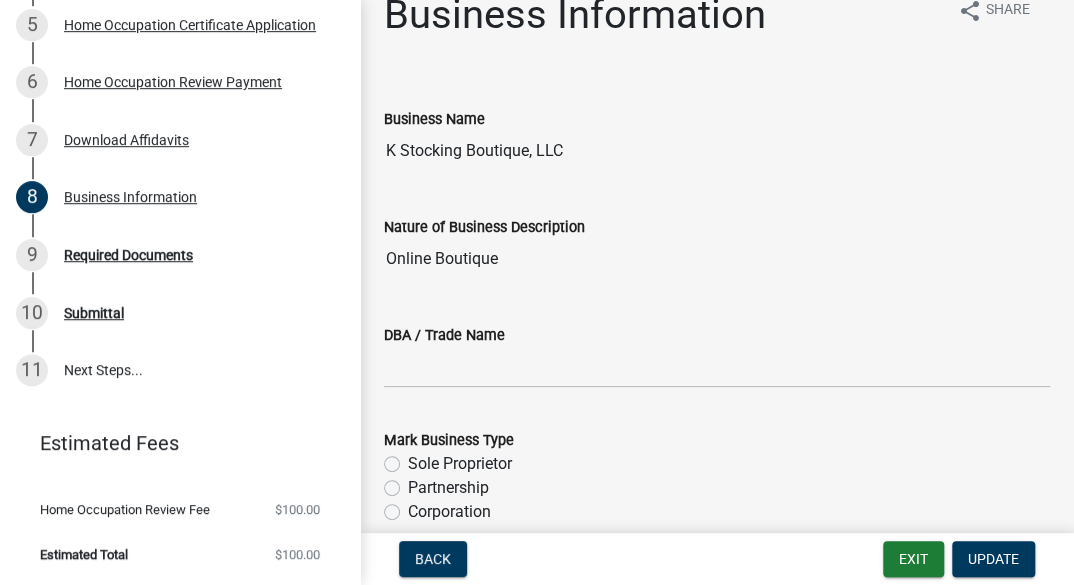 scroll, scrollTop: 0, scrollLeft: 0, axis: both 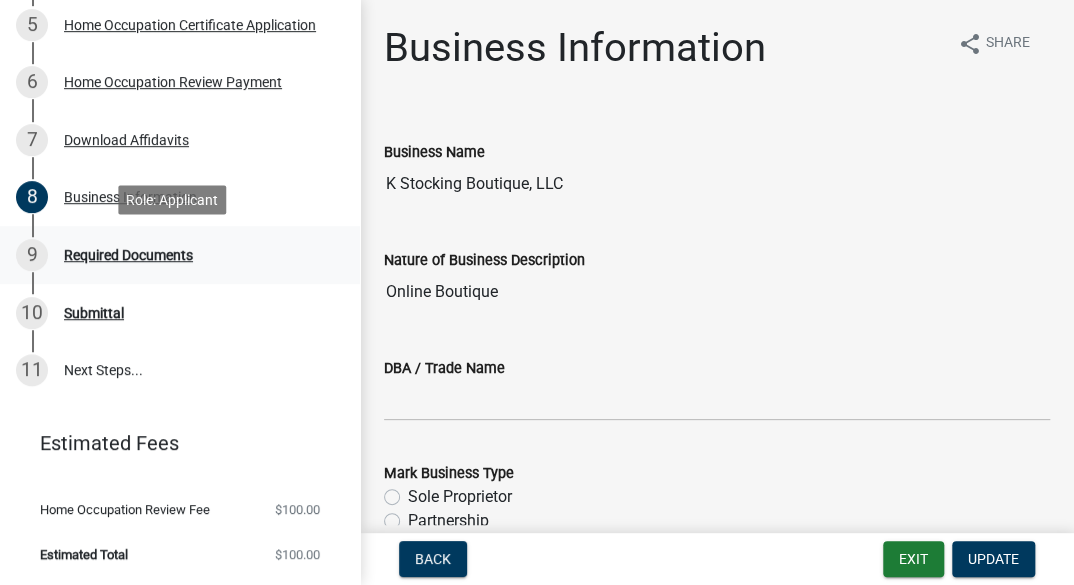 click on "Required Documents" at bounding box center (128, 255) 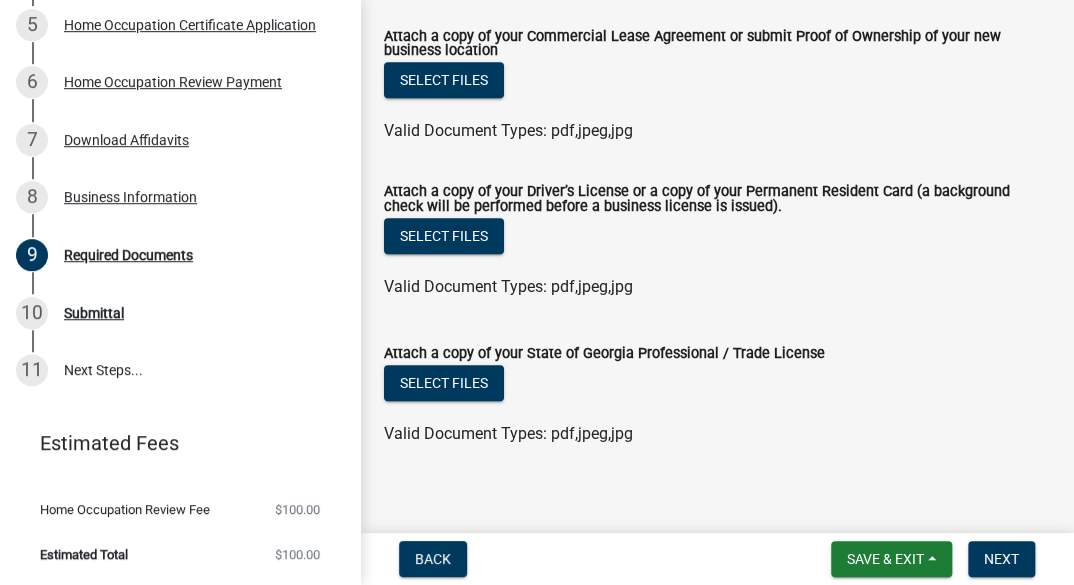 scroll, scrollTop: 533, scrollLeft: 0, axis: vertical 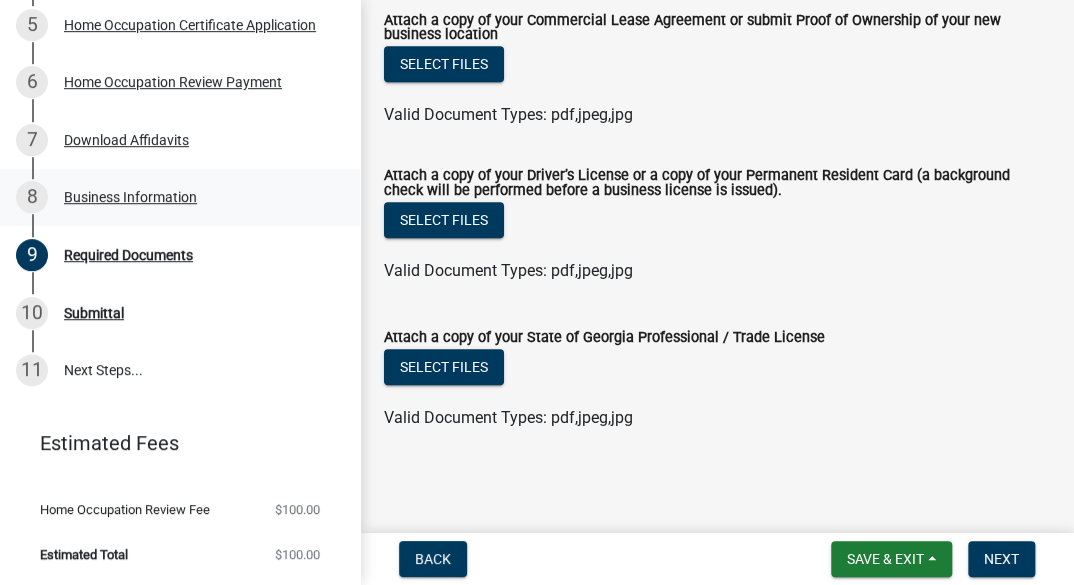 click on "Business Information" at bounding box center [130, 197] 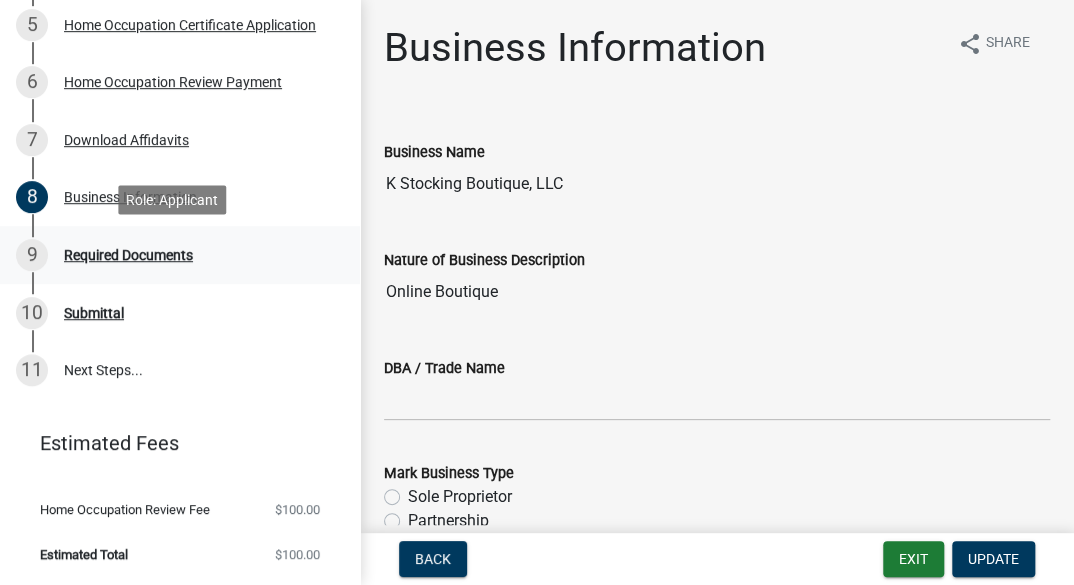 click on "Required Documents" at bounding box center (128, 255) 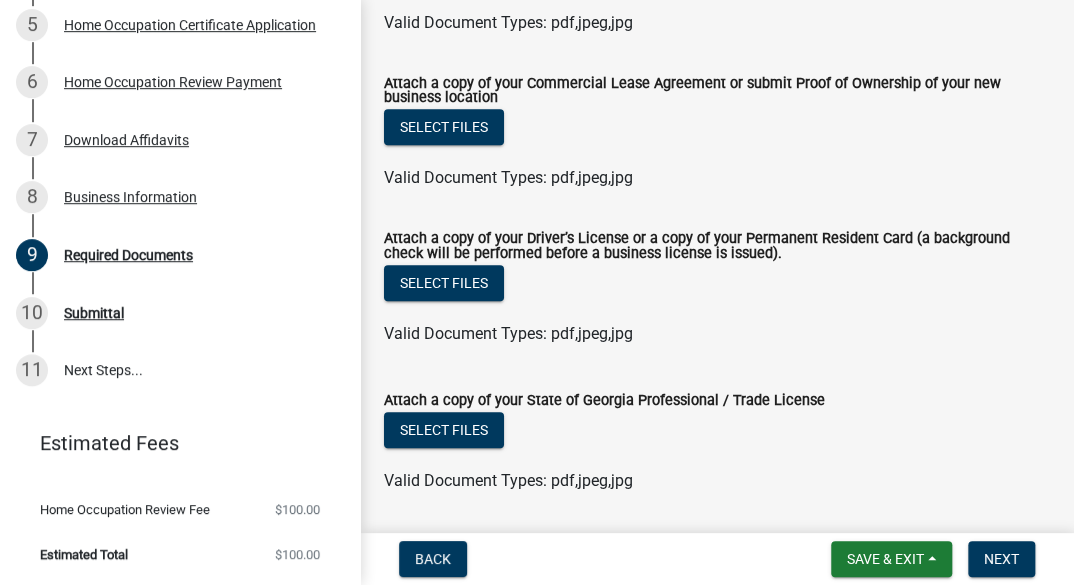 scroll, scrollTop: 533, scrollLeft: 0, axis: vertical 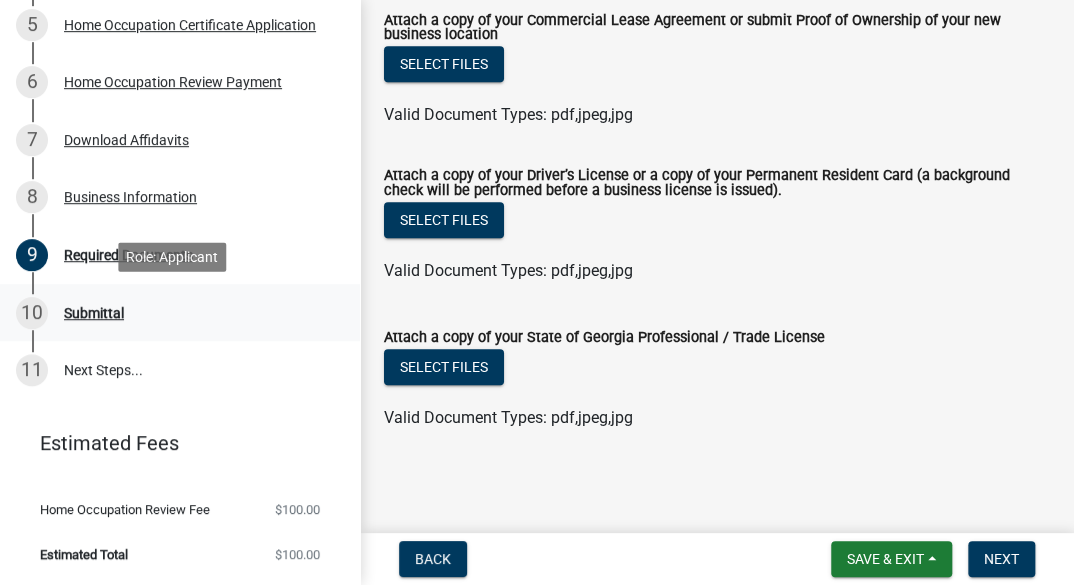 click on "Submittal" at bounding box center [94, 313] 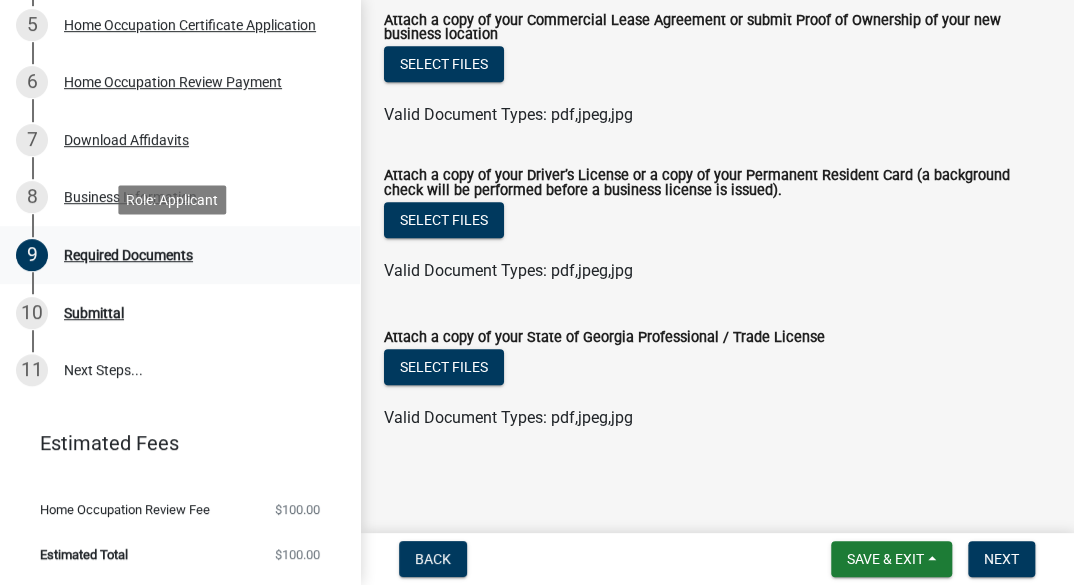click on "Required Documents" at bounding box center (128, 255) 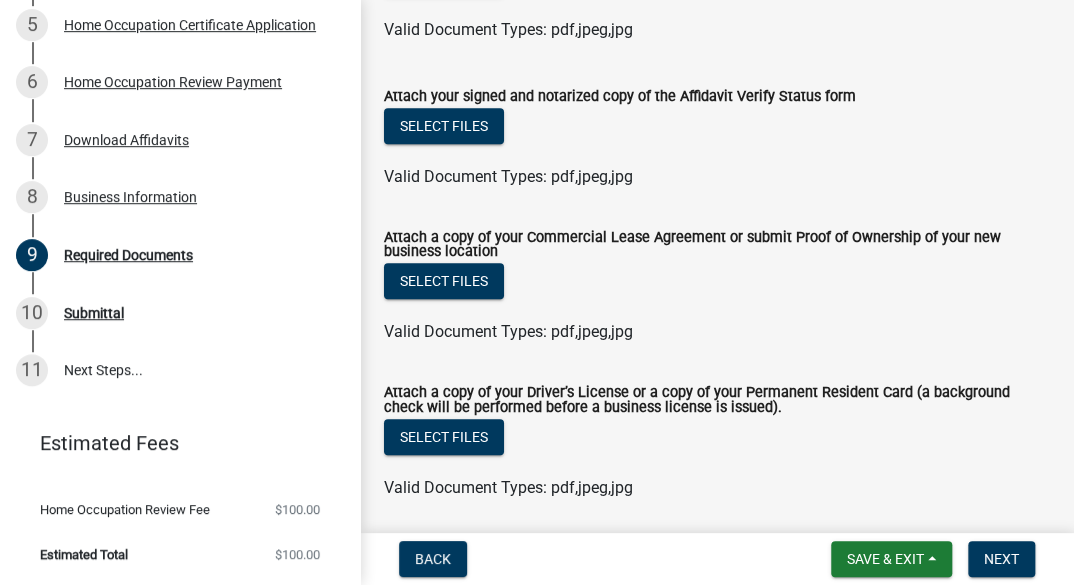 scroll, scrollTop: 317, scrollLeft: 0, axis: vertical 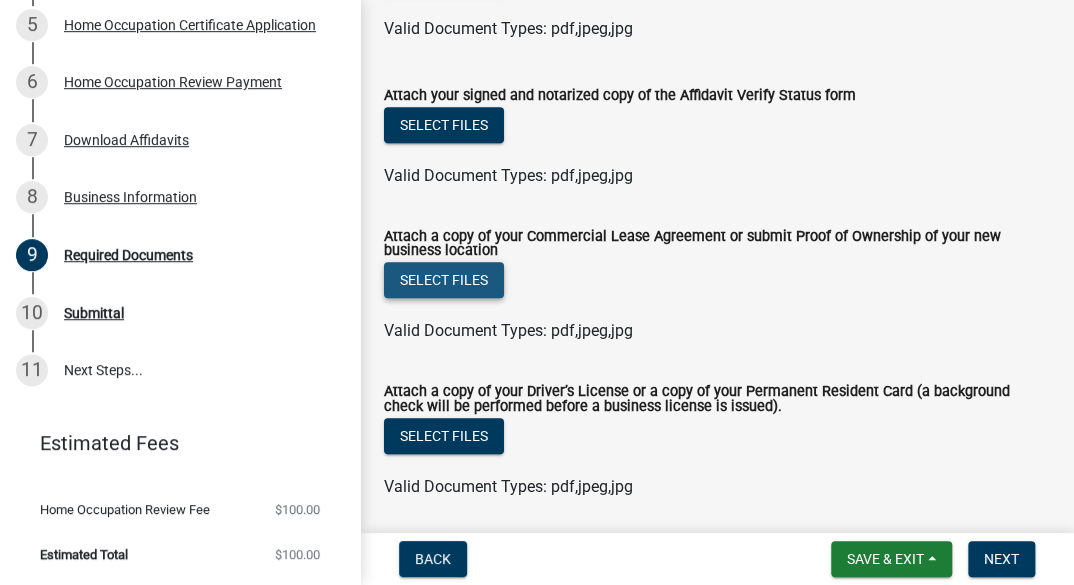 click on "Select files" 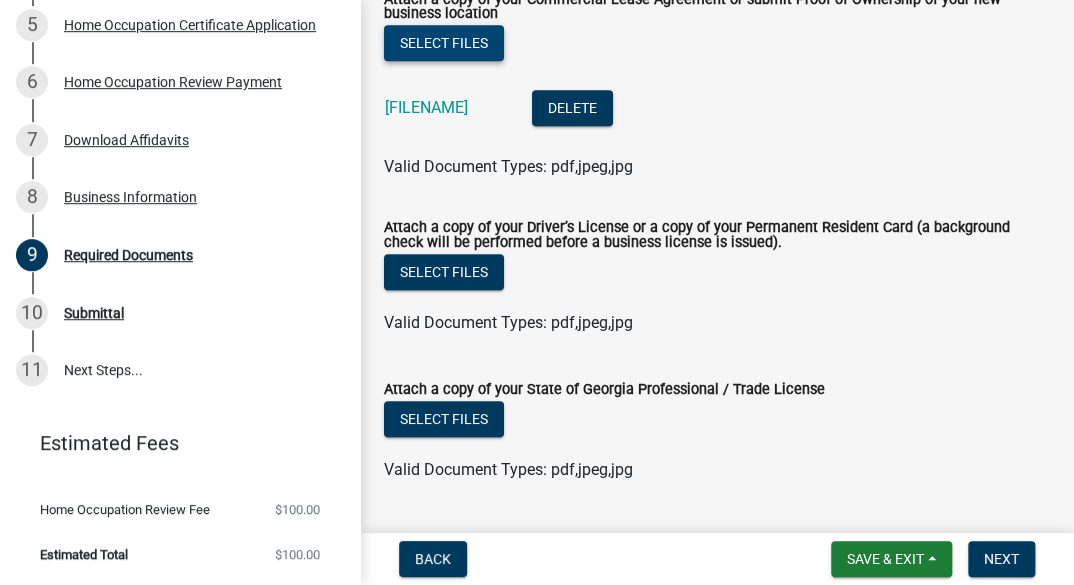 scroll, scrollTop: 559, scrollLeft: 0, axis: vertical 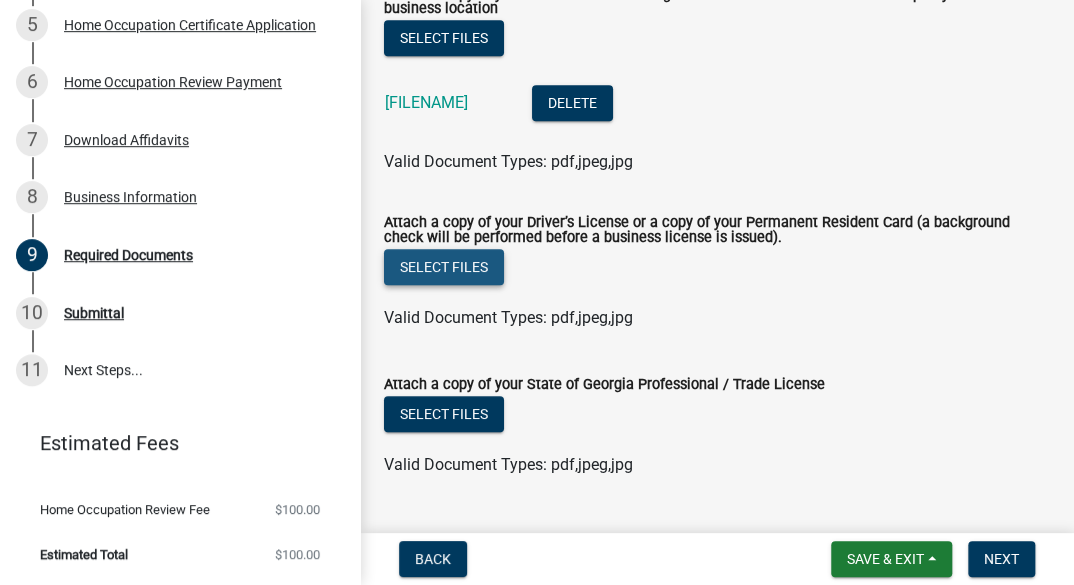 click on "Select files" 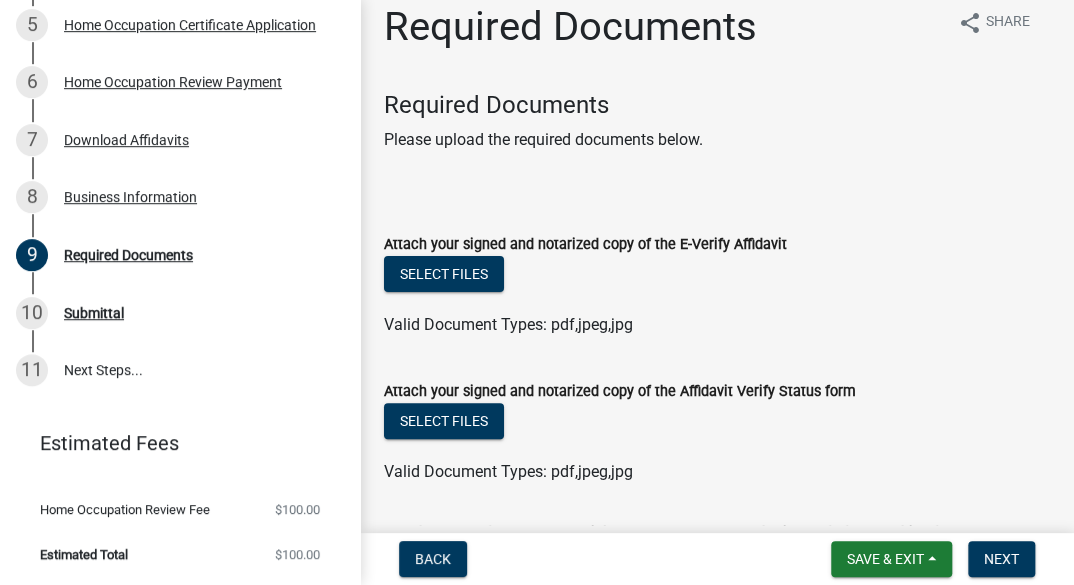 scroll, scrollTop: 10, scrollLeft: 0, axis: vertical 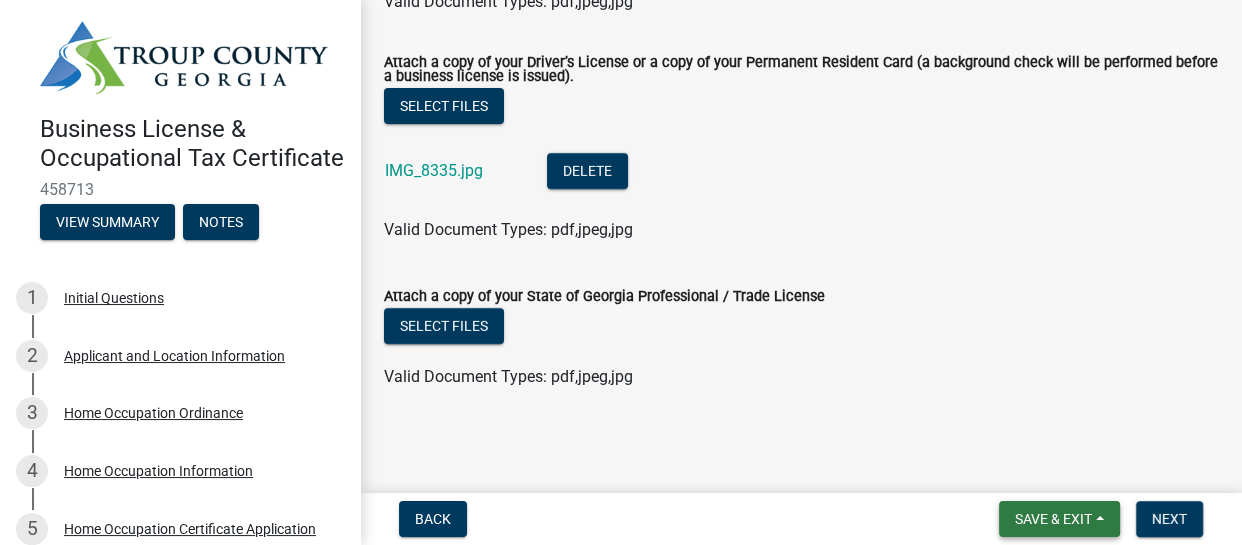 click on "Save & Exit" at bounding box center (1053, 519) 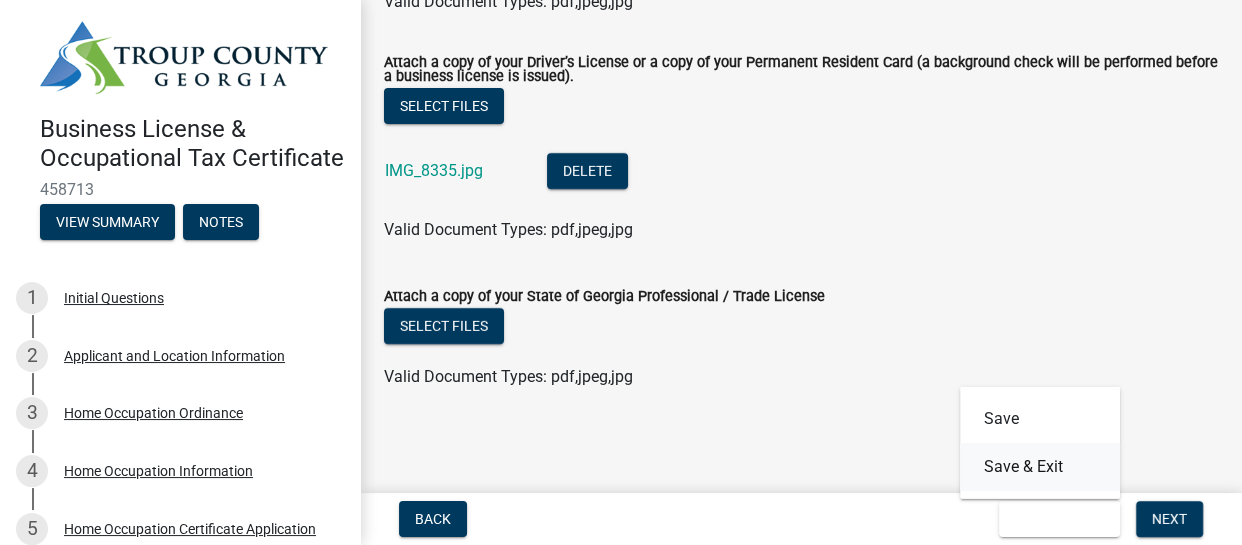 click on "Save & Exit" at bounding box center (1040, 467) 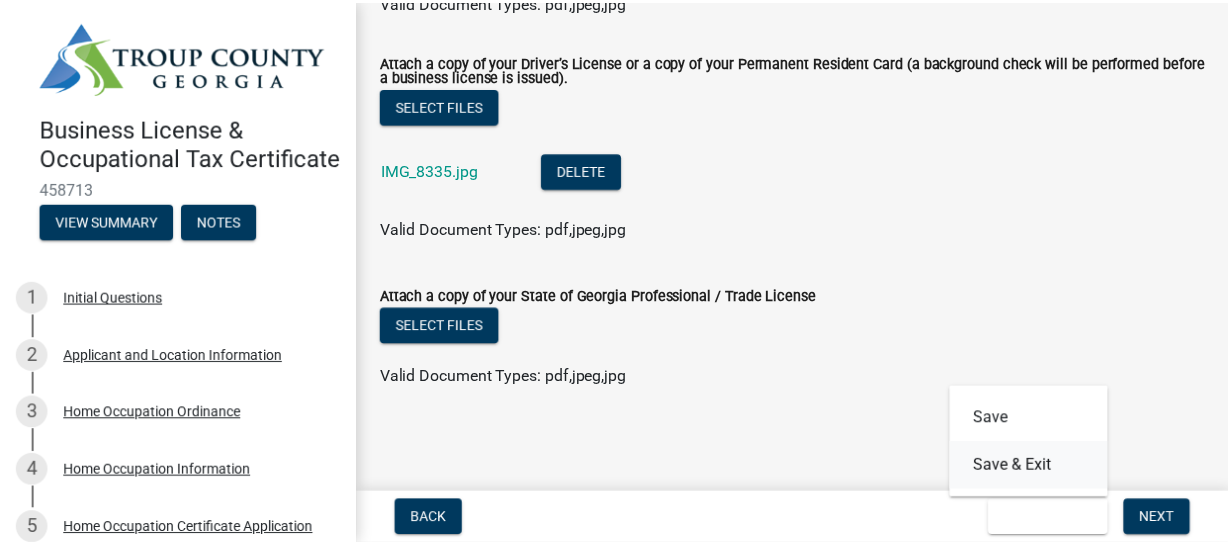 scroll, scrollTop: 0, scrollLeft: 0, axis: both 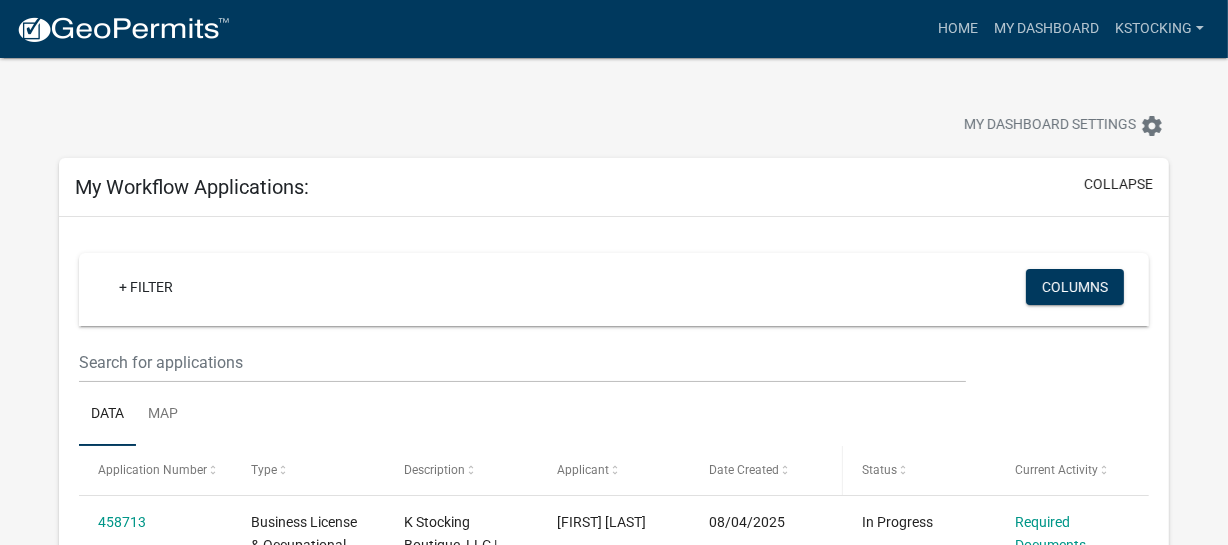 click on "Date Created" at bounding box center (766, 470) 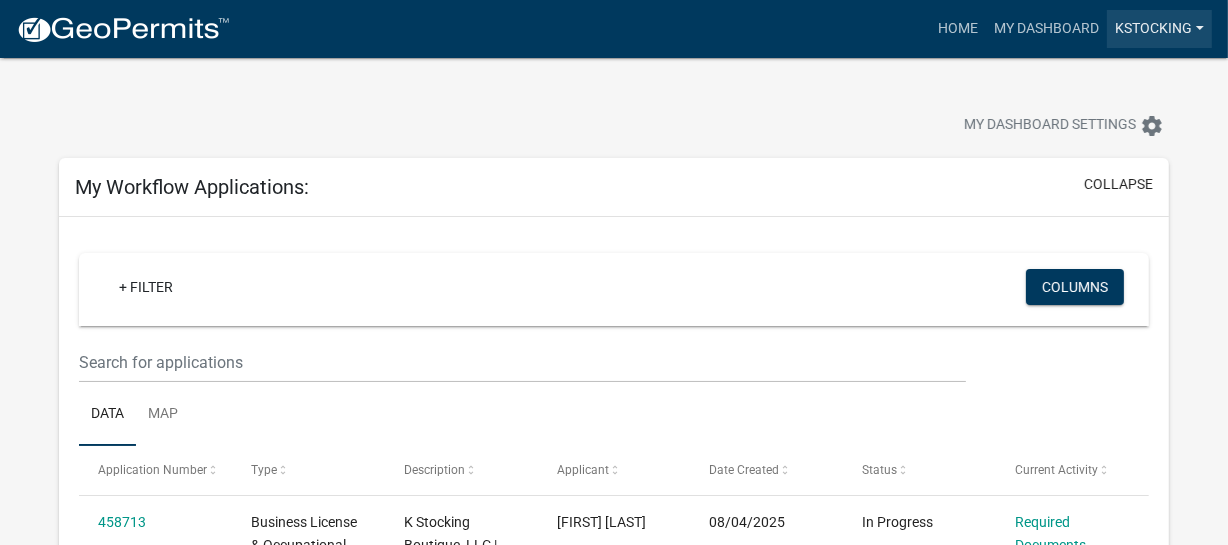 click on "KStocking" at bounding box center [1159, 29] 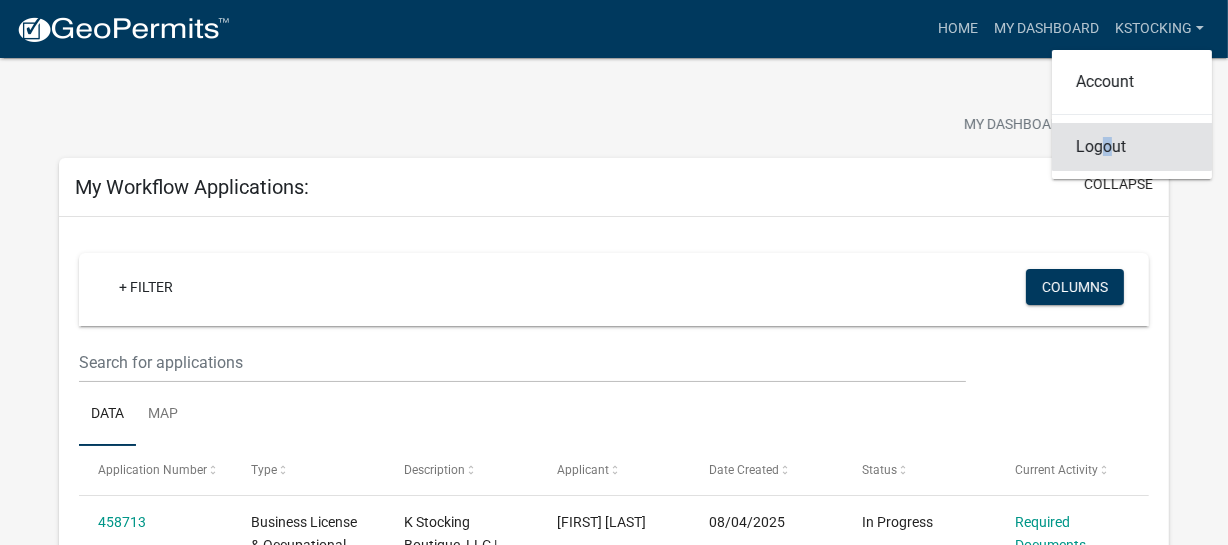 click on "Logout" at bounding box center (1132, 147) 